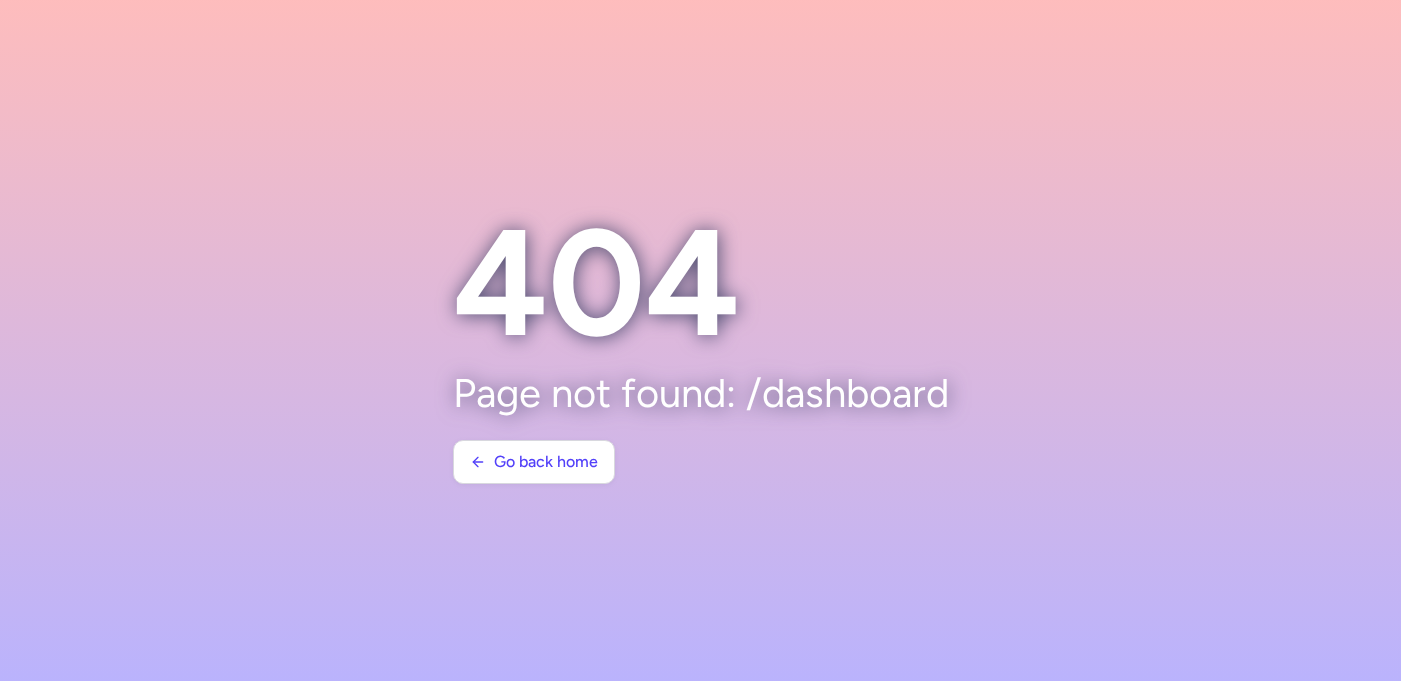 scroll, scrollTop: 0, scrollLeft: 0, axis: both 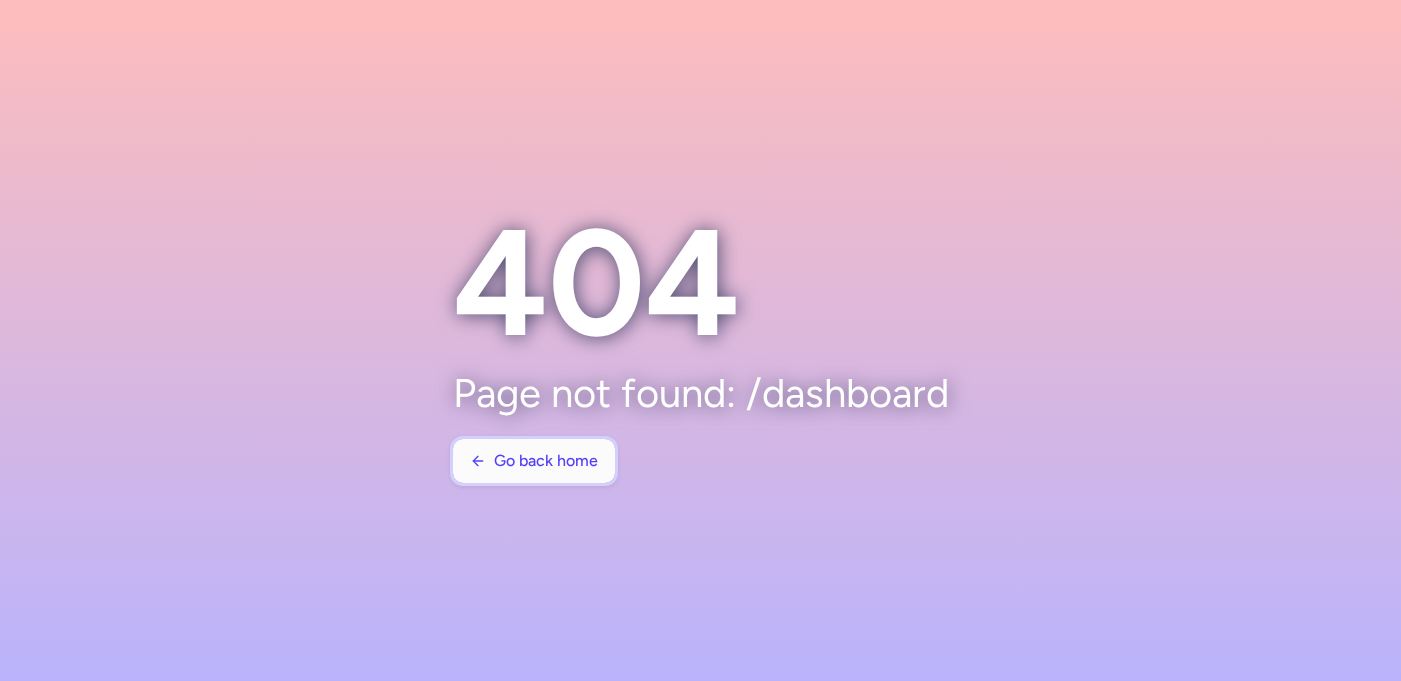 click on "Go back home" at bounding box center [546, 461] 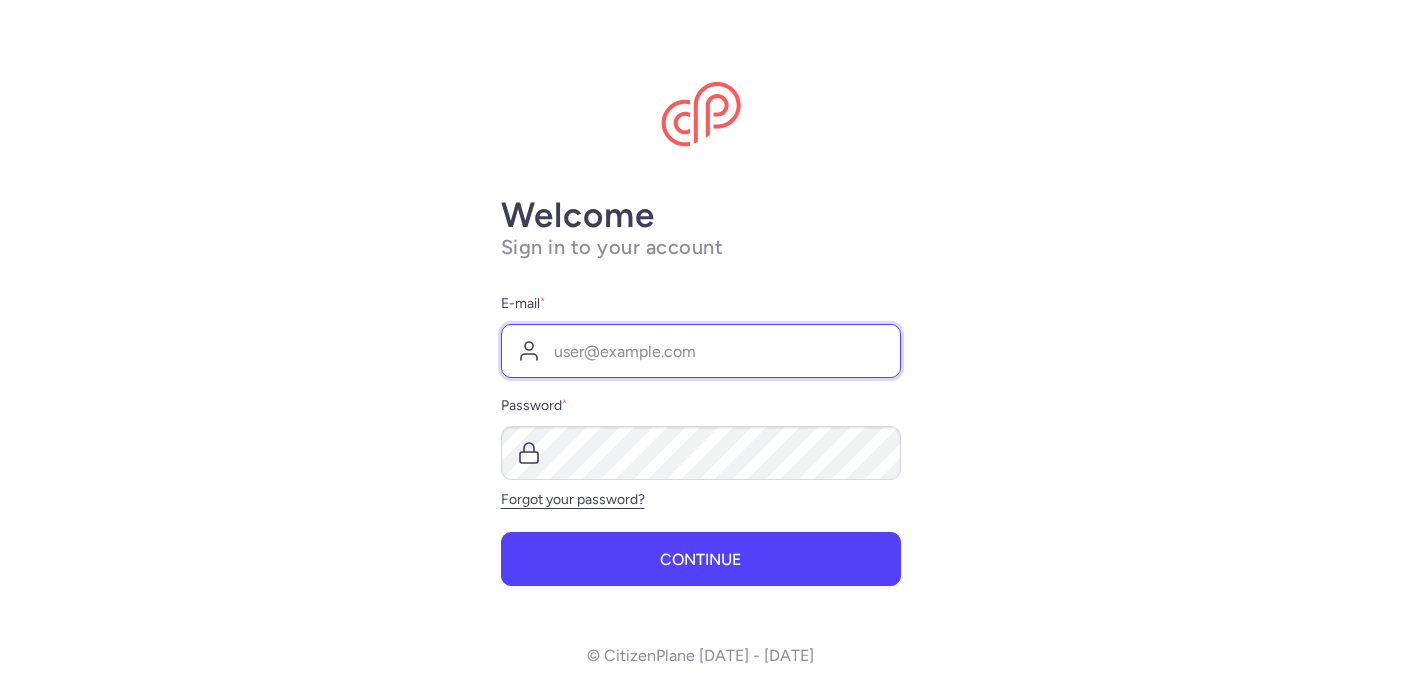 click on "E-mail  *" at bounding box center (701, 351) 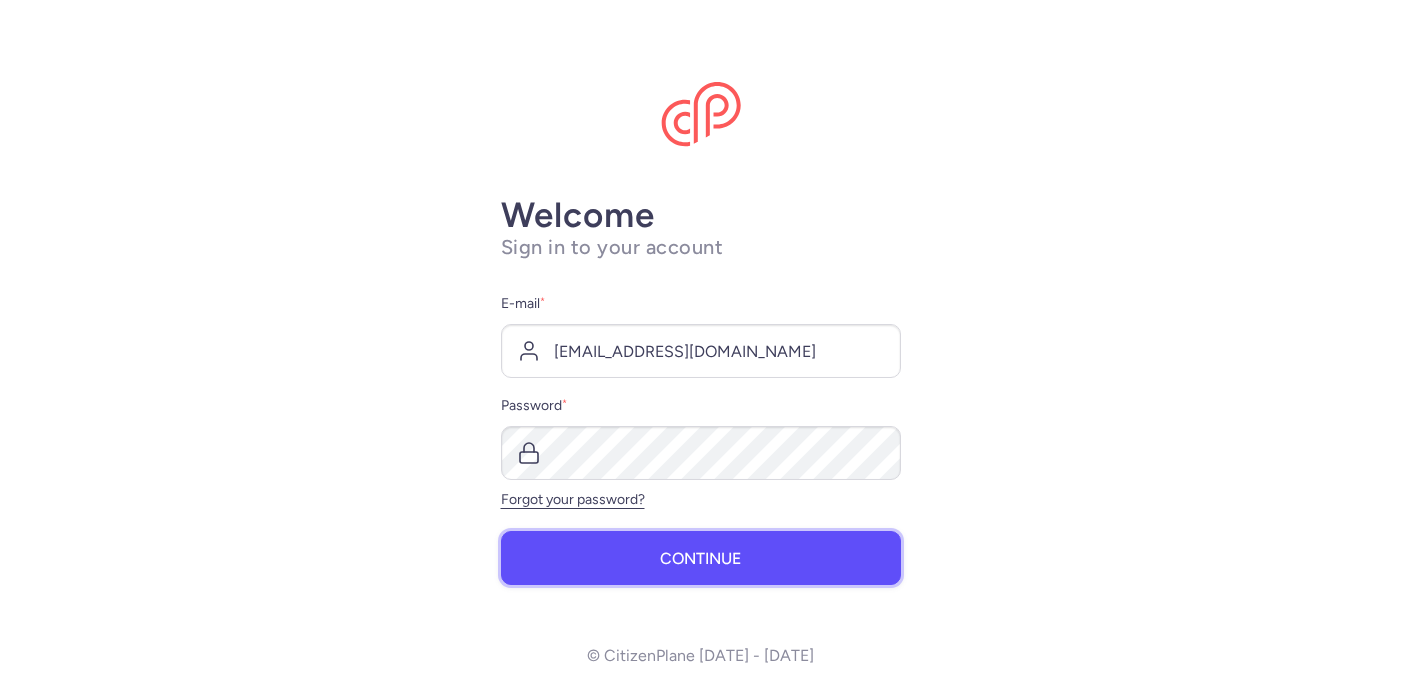 click on "Continue" at bounding box center [701, 558] 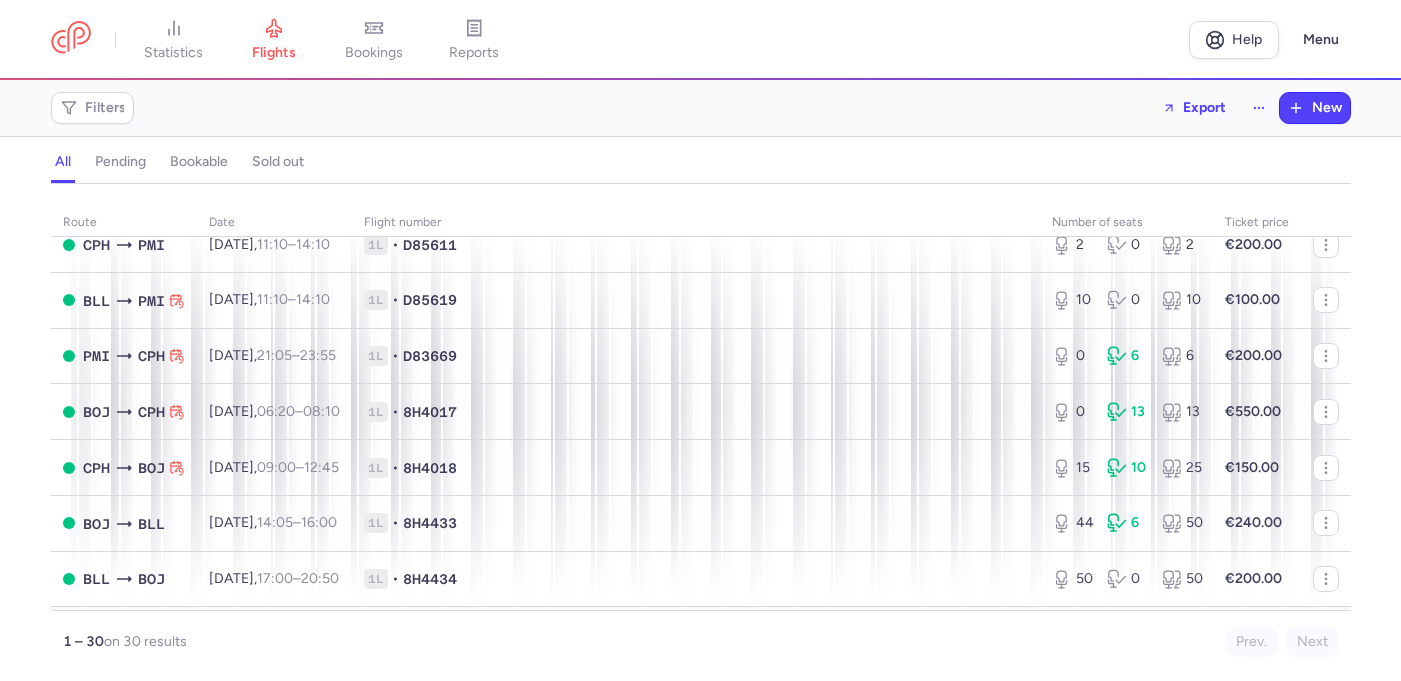 scroll, scrollTop: 580, scrollLeft: 0, axis: vertical 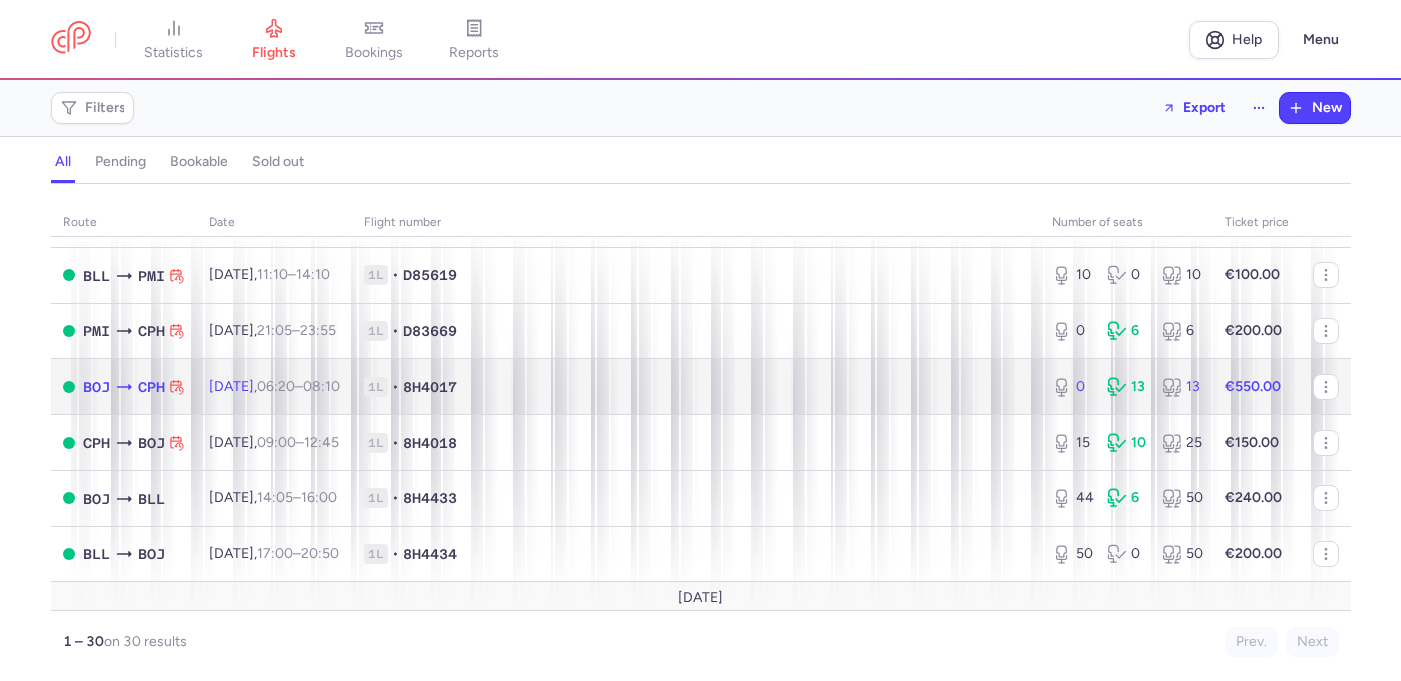 click on "1L • 8H4017" 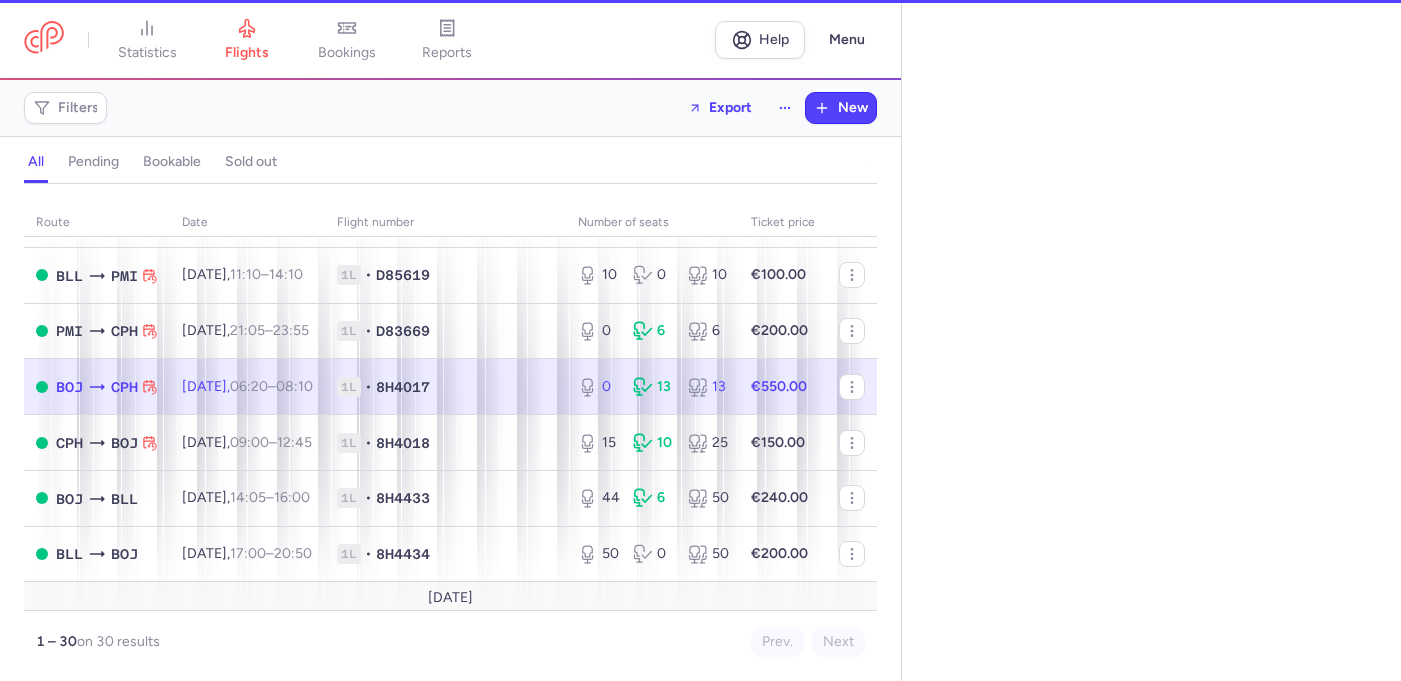 select on "days" 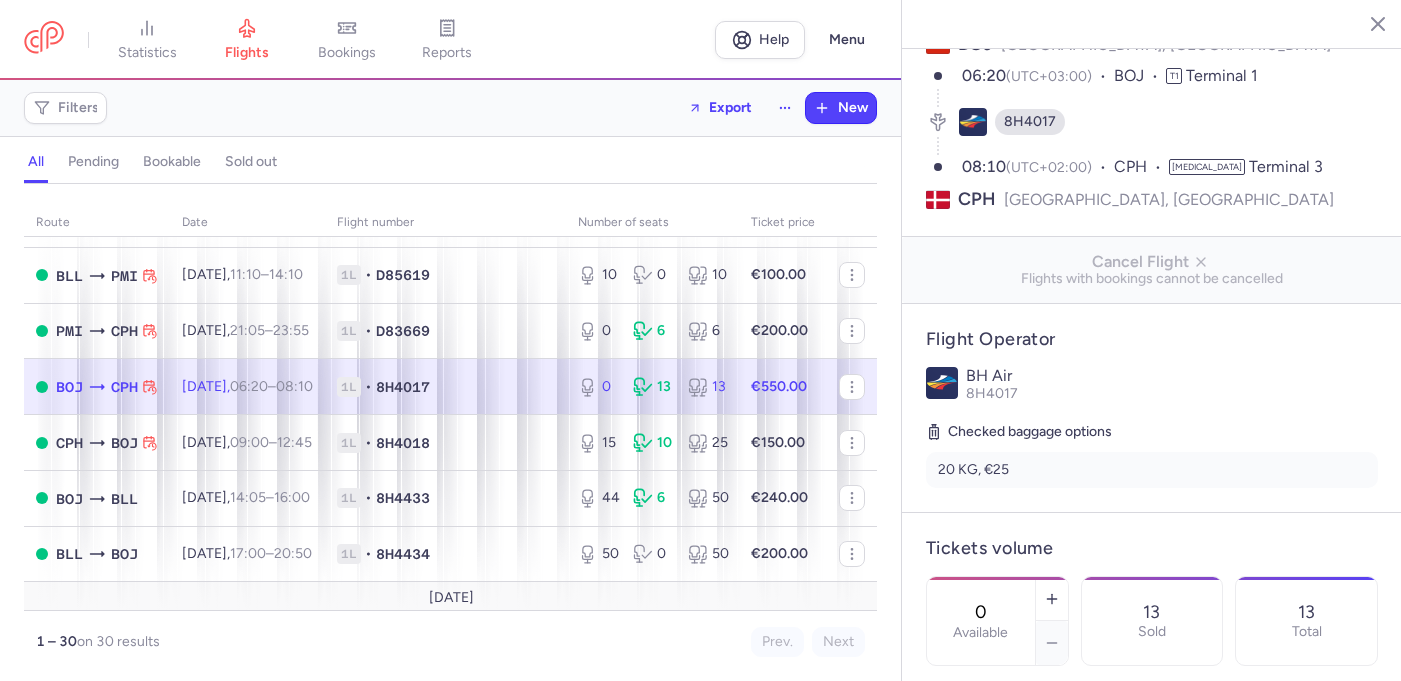 scroll, scrollTop: 148, scrollLeft: 0, axis: vertical 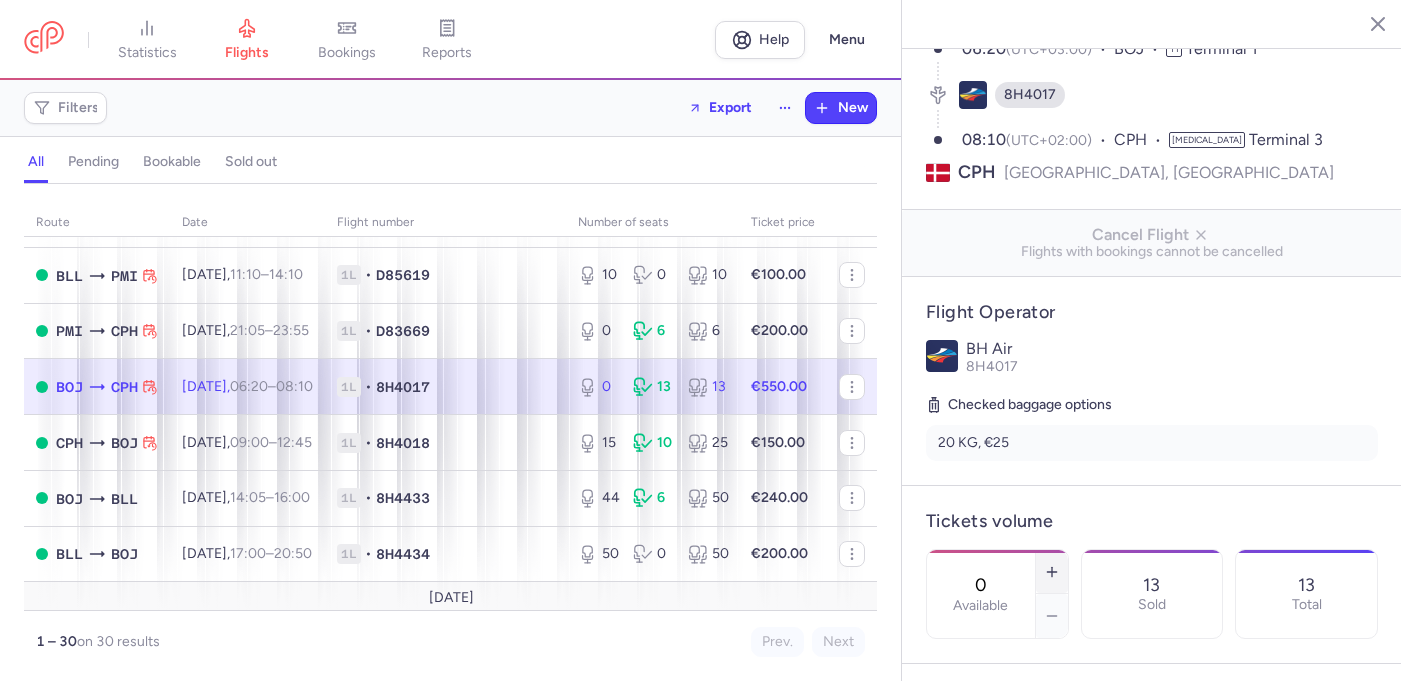 click at bounding box center [1052, 572] 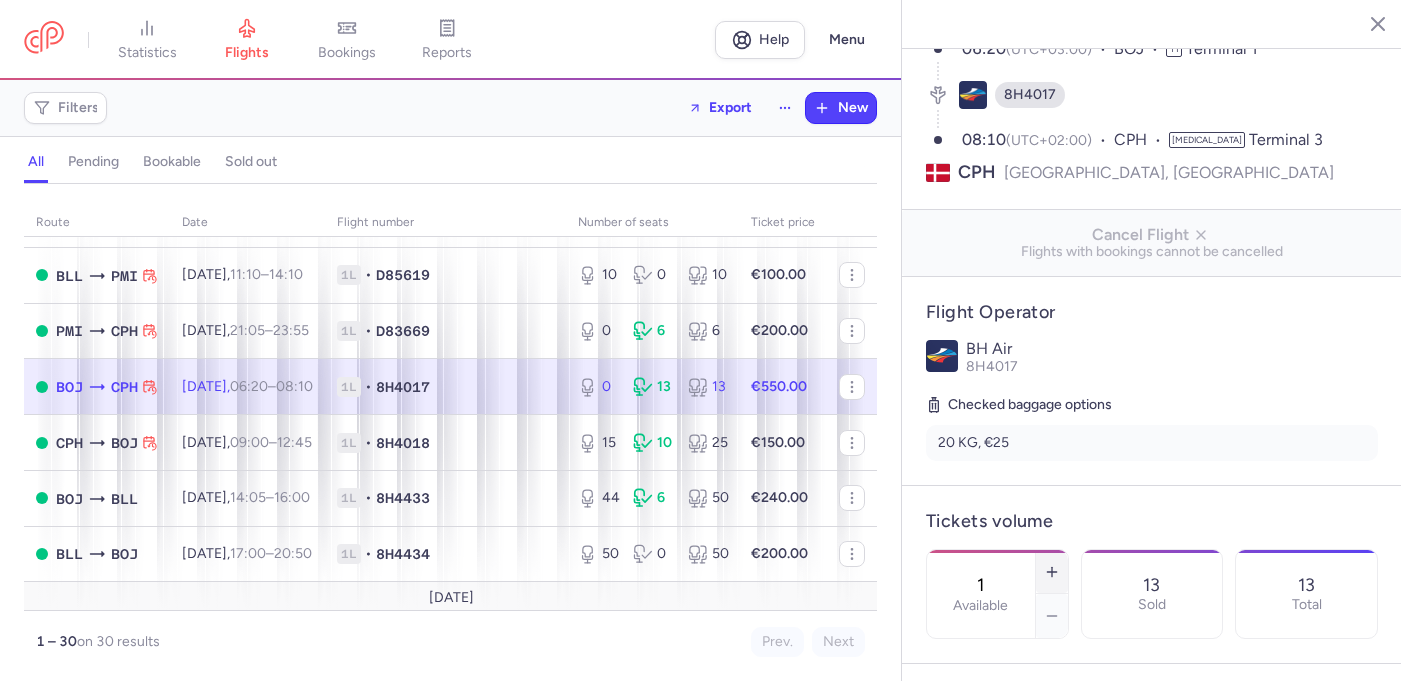 click at bounding box center (1052, 572) 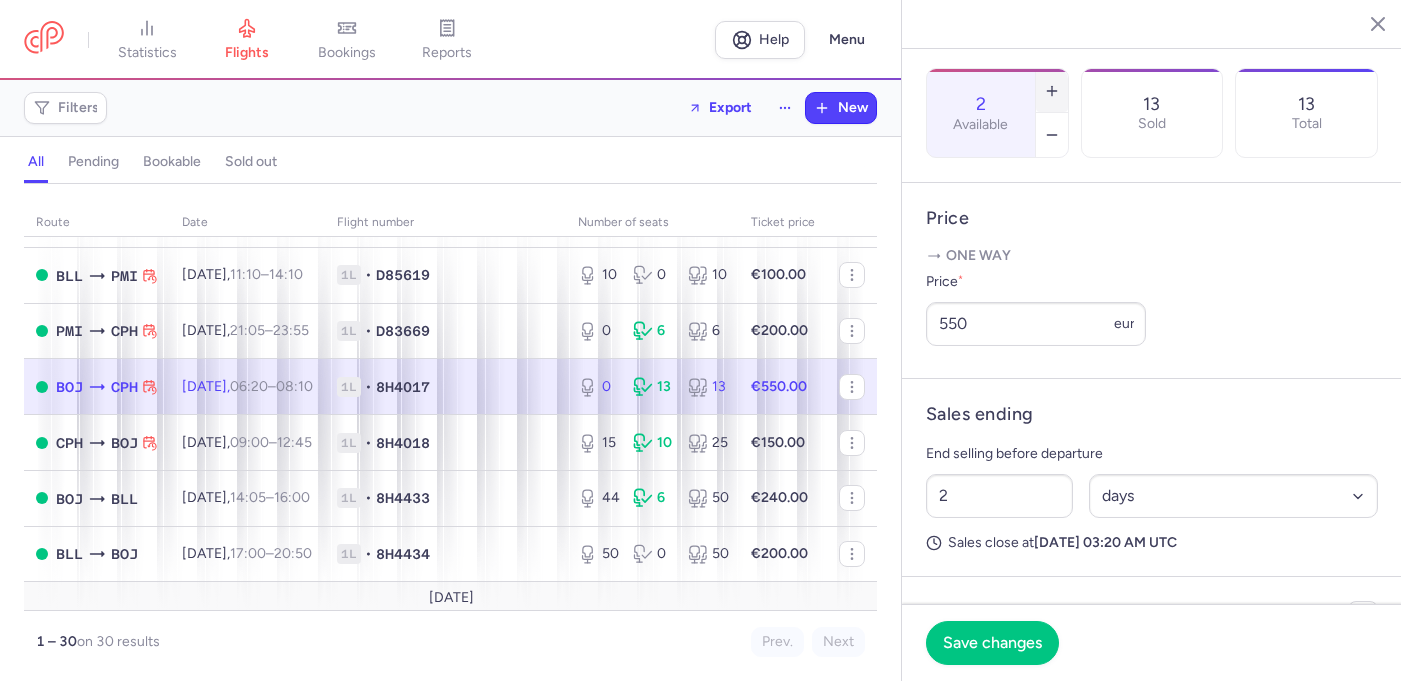 scroll, scrollTop: 647, scrollLeft: 0, axis: vertical 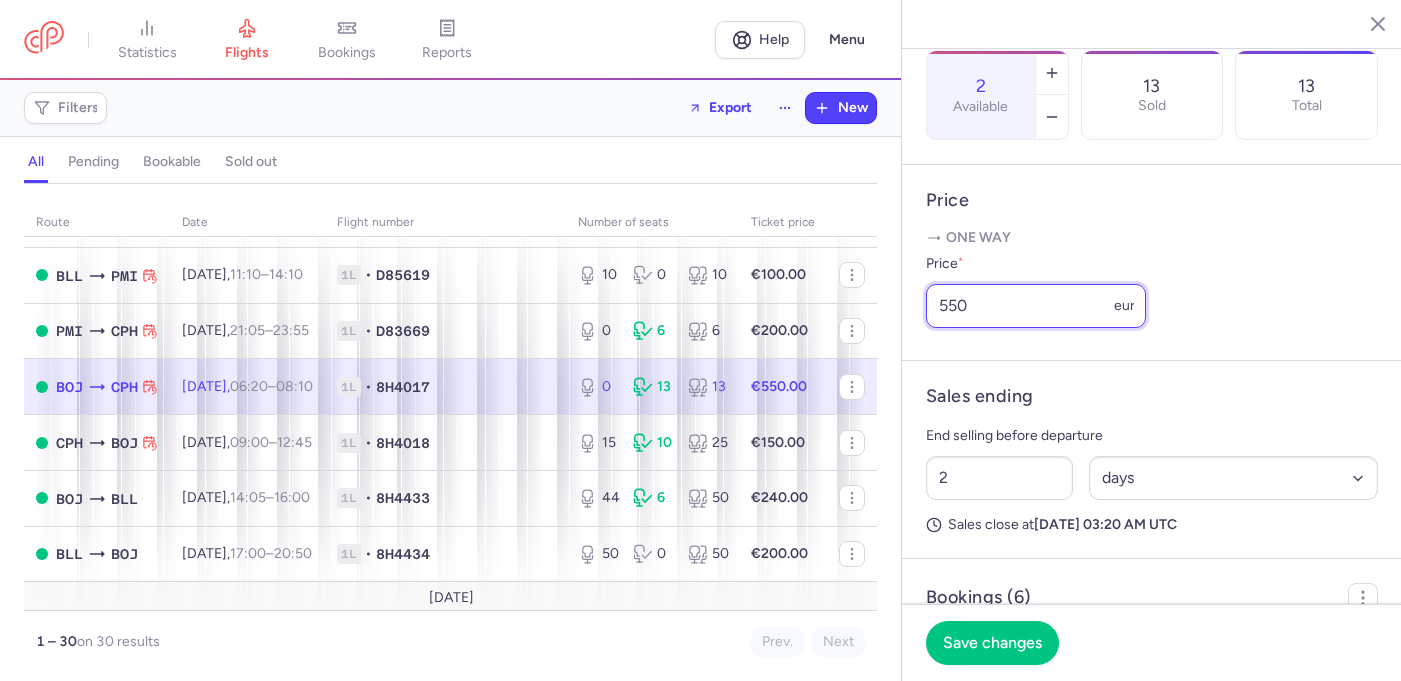 click on "550" at bounding box center (1036, 306) 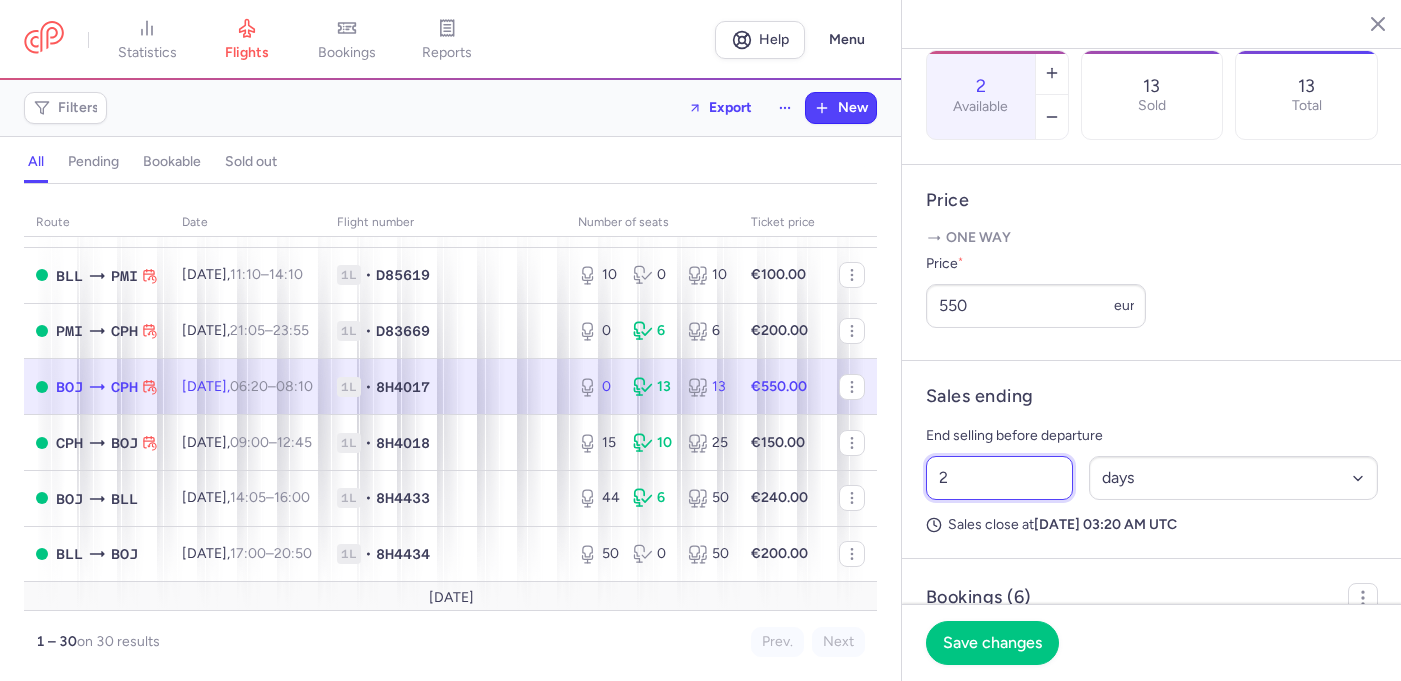 click on "2" at bounding box center [999, 478] 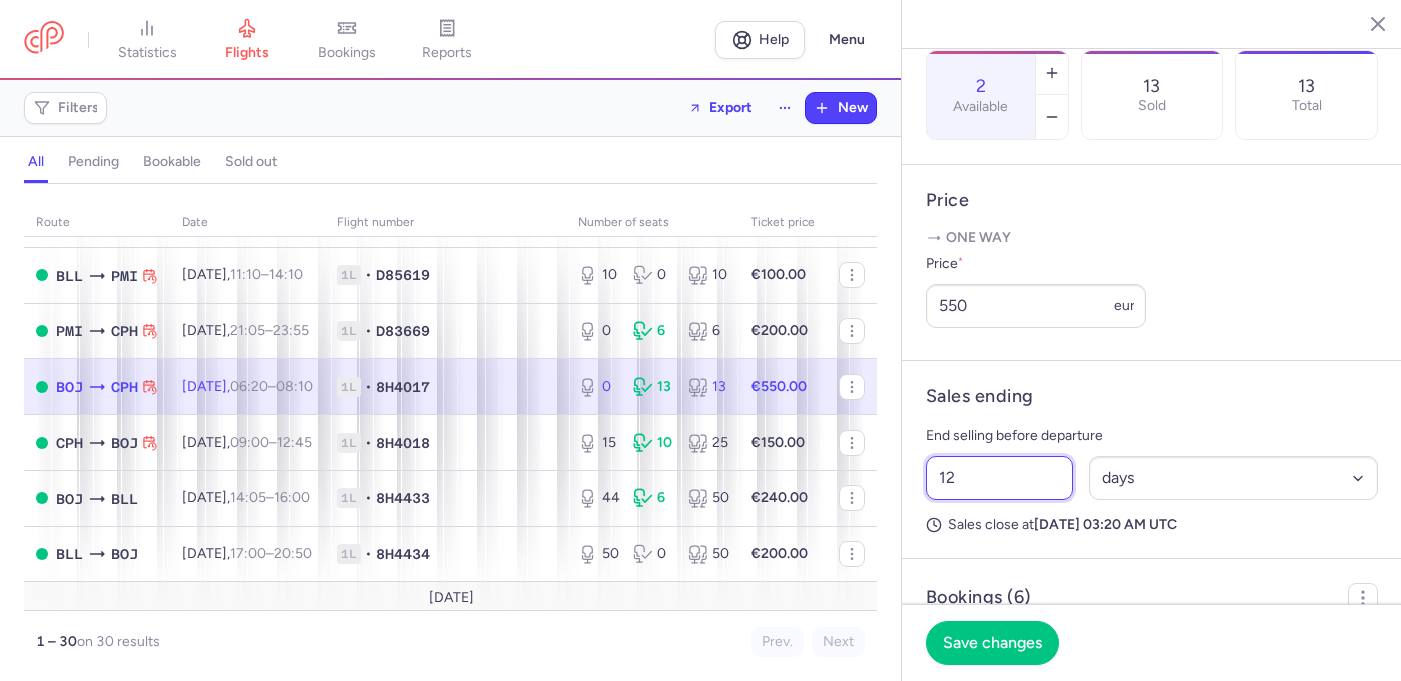 type on "12" 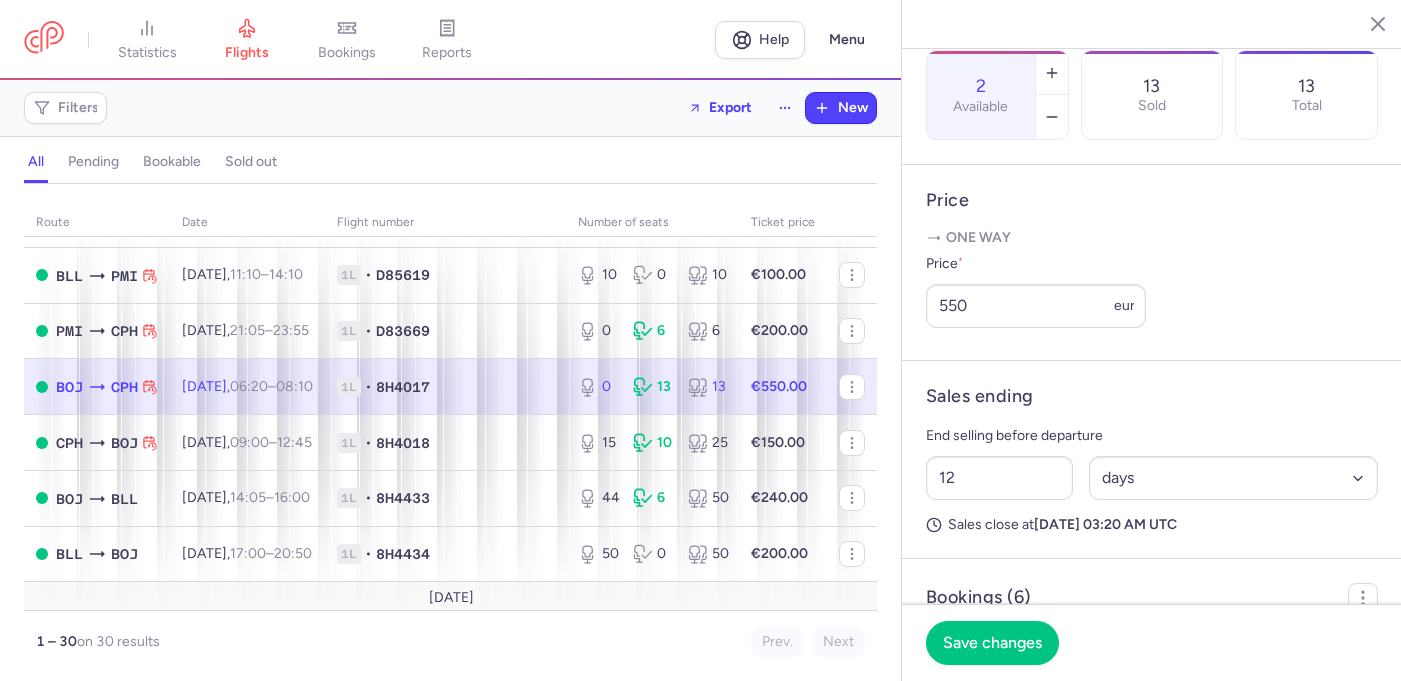 click on "12 Select an option hours days" at bounding box center (1152, 478) 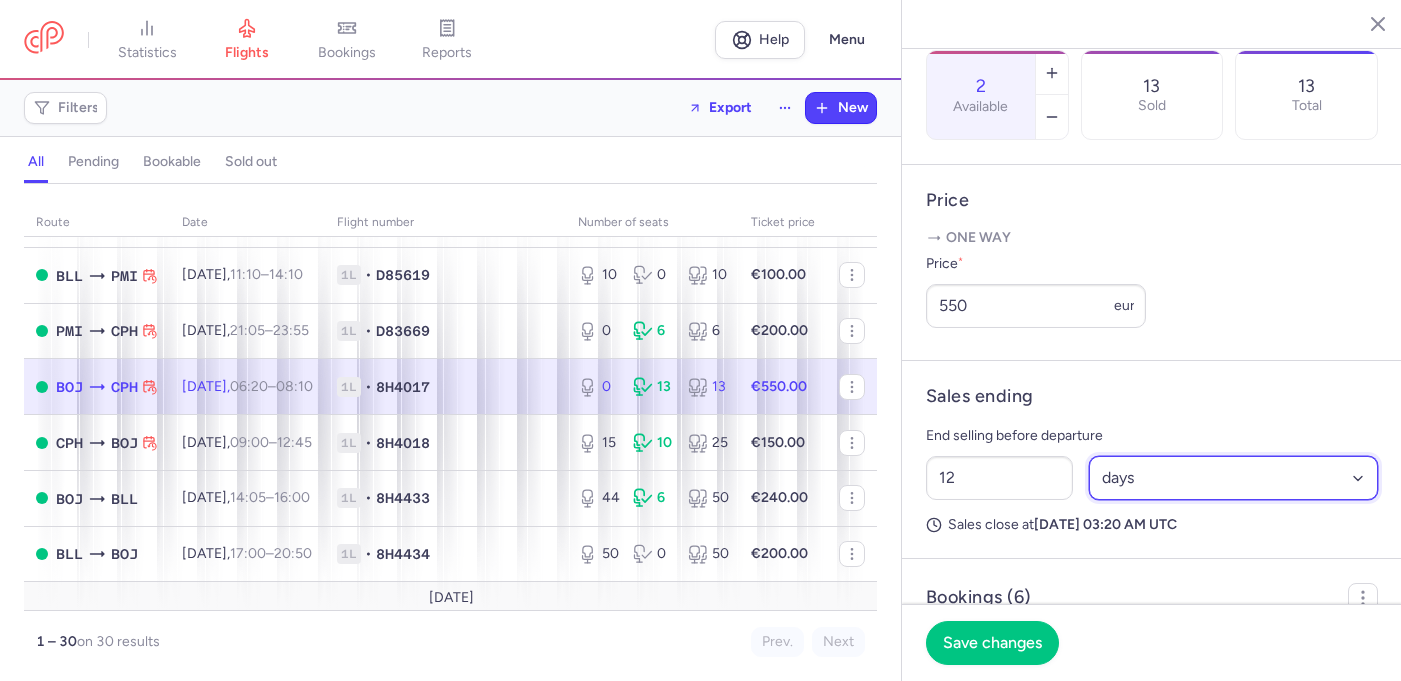 click on "Select an option hours days" at bounding box center [1234, 478] 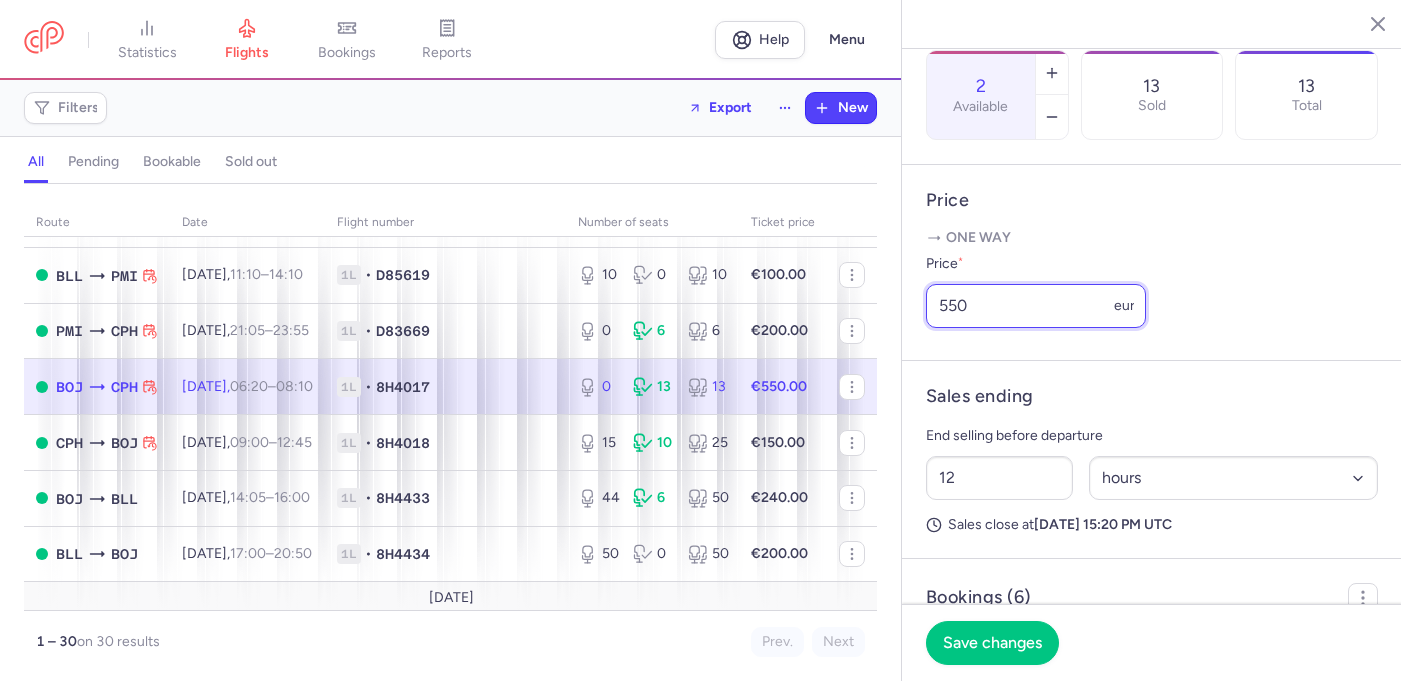click on "550" at bounding box center [1036, 306] 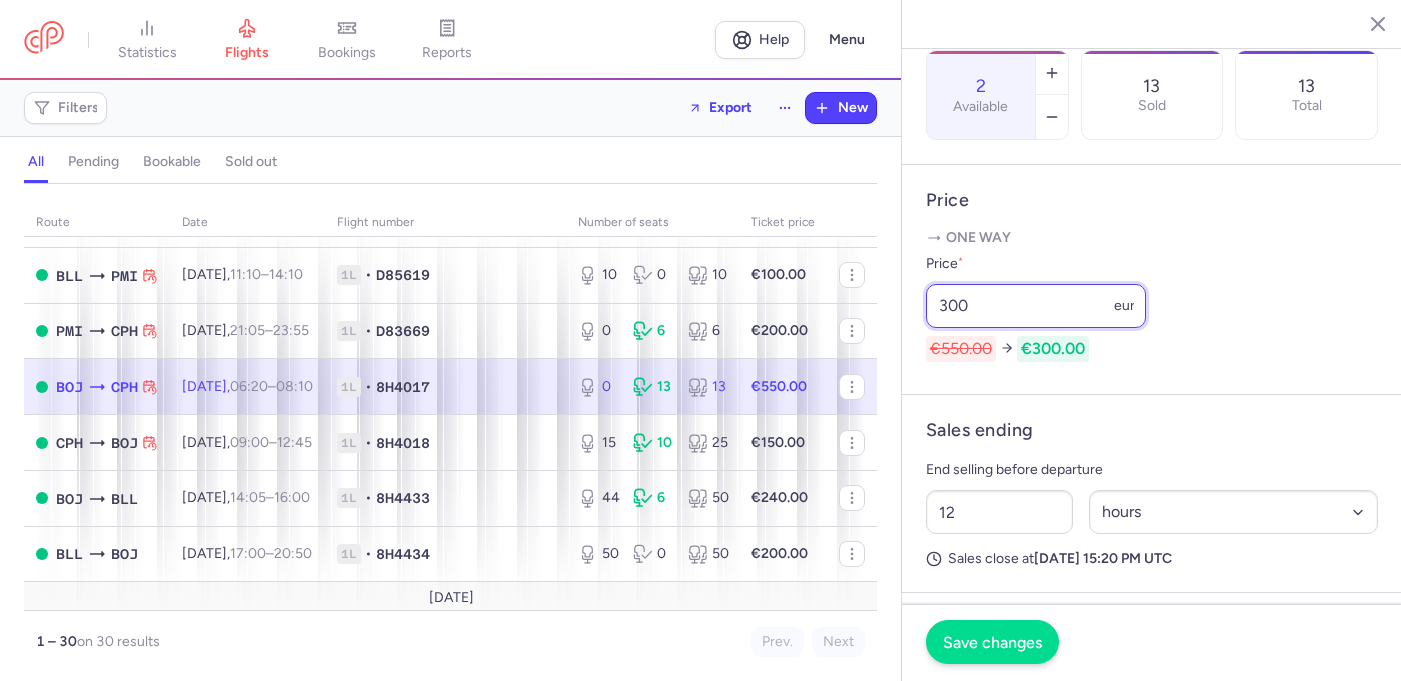 type on "300" 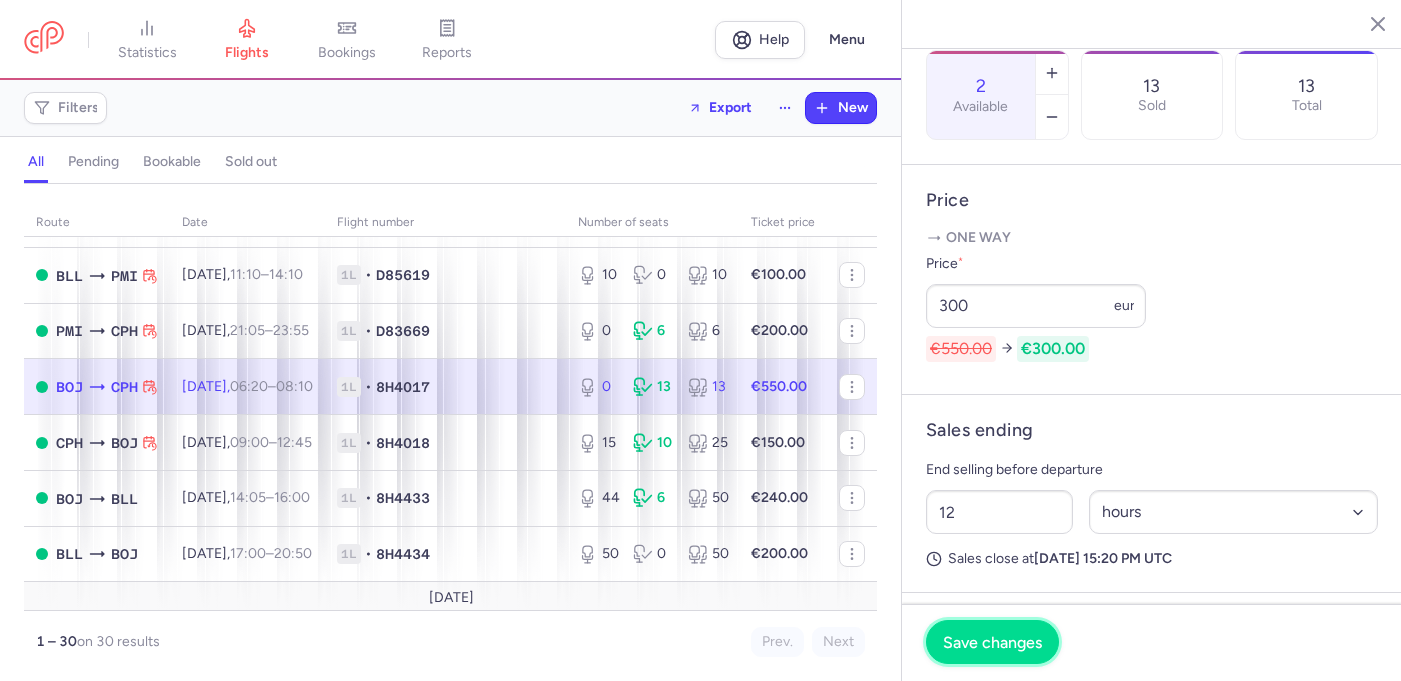click on "Save changes" at bounding box center [992, 642] 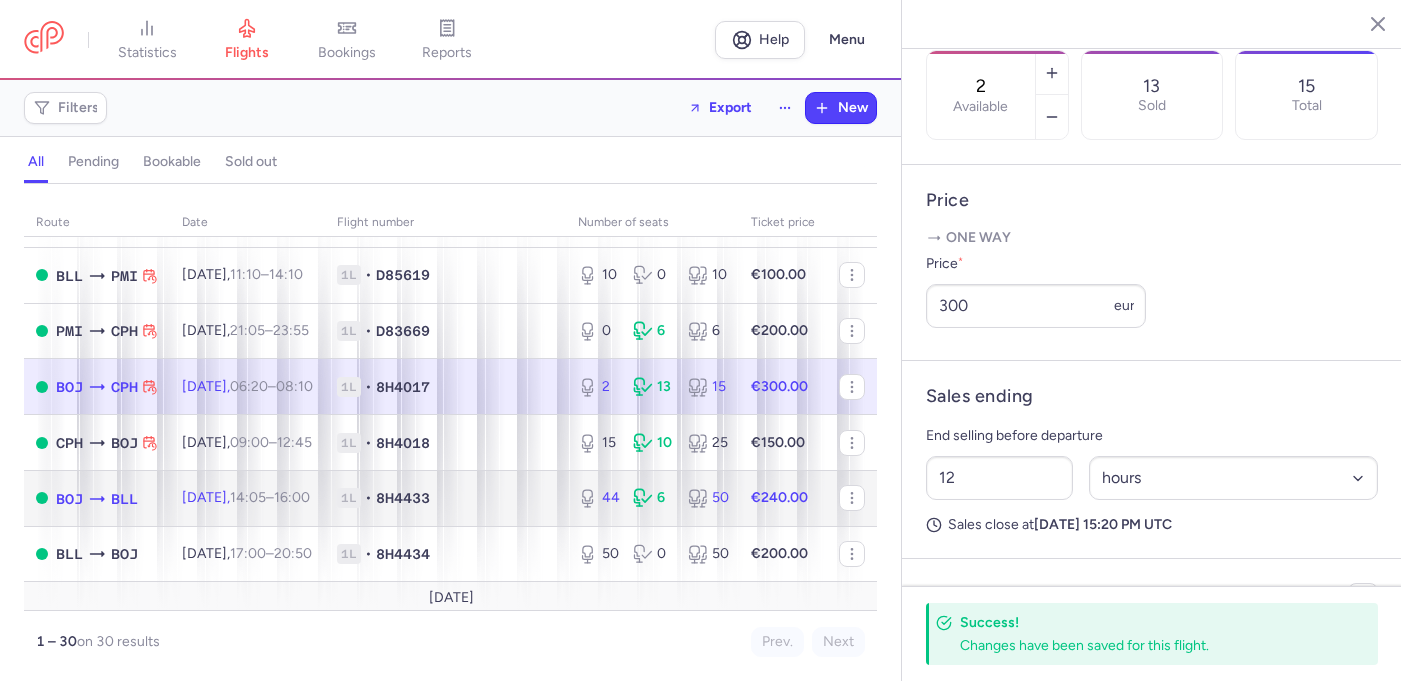 click on "1L • 8H4433" 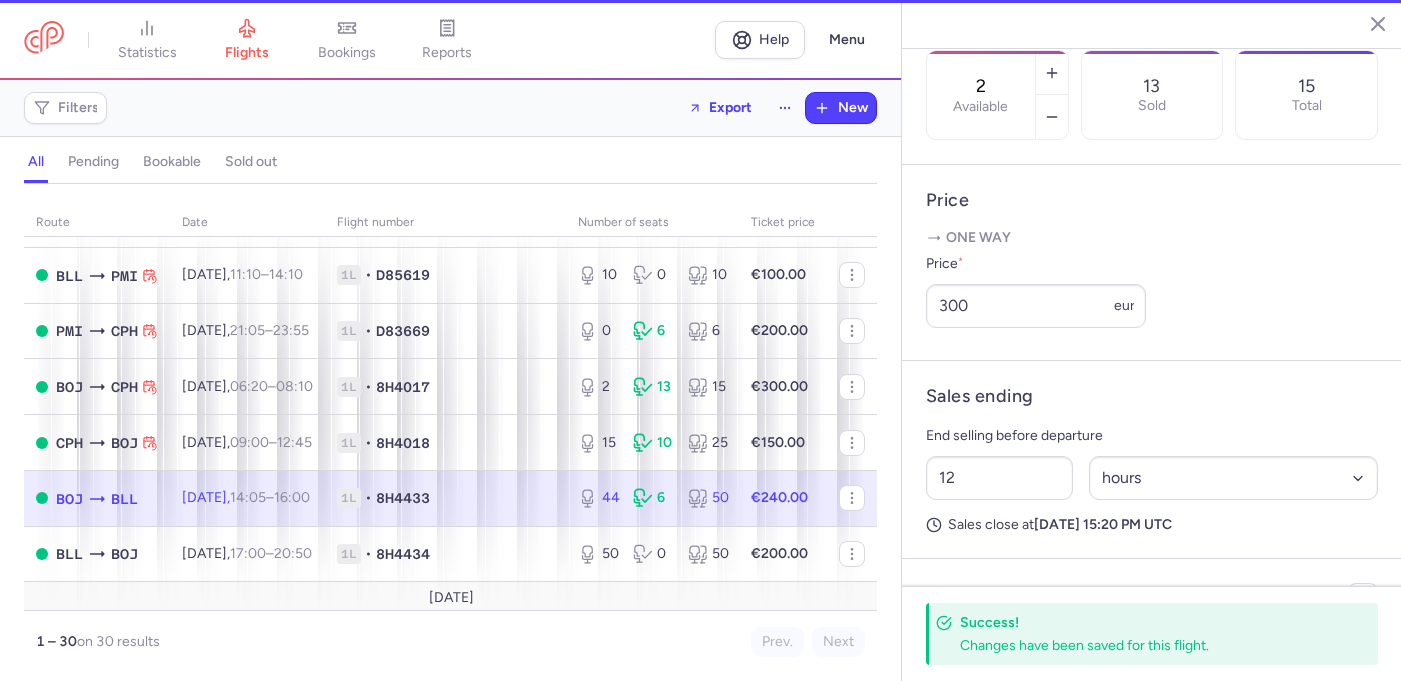 type on "44" 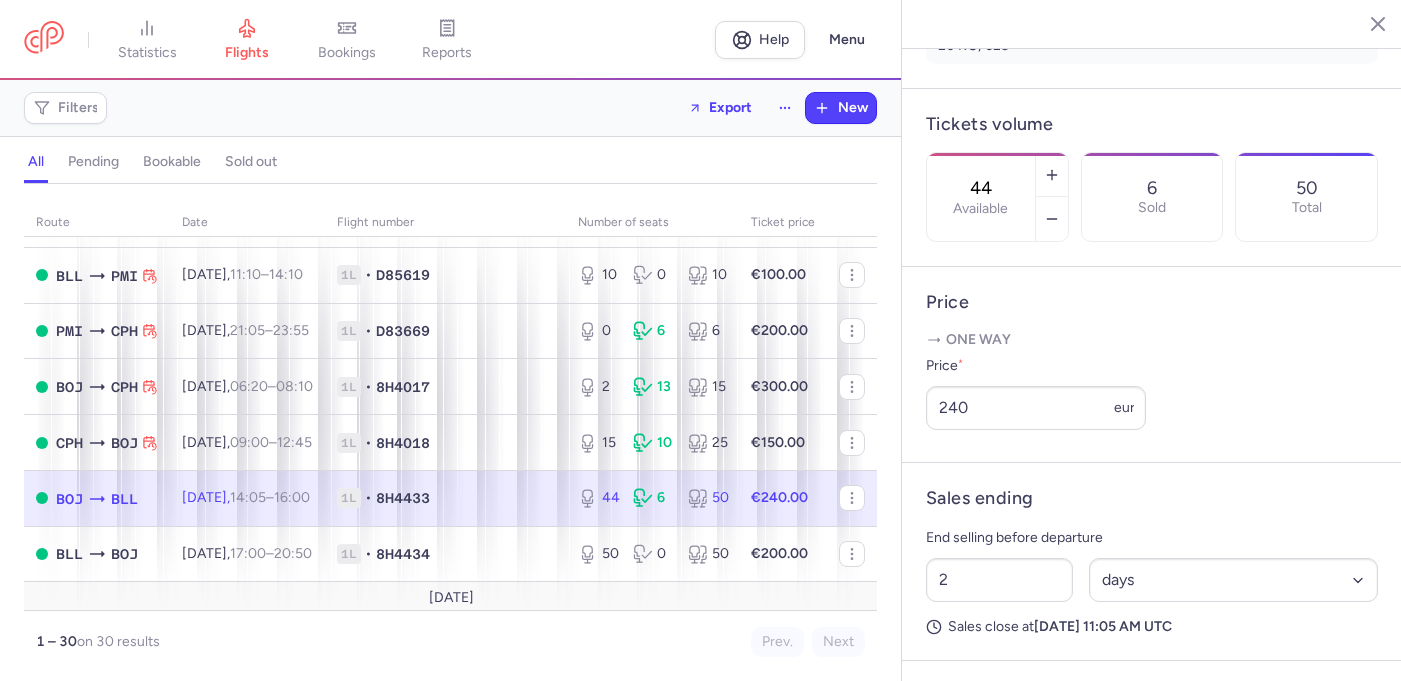 scroll, scrollTop: 439, scrollLeft: 0, axis: vertical 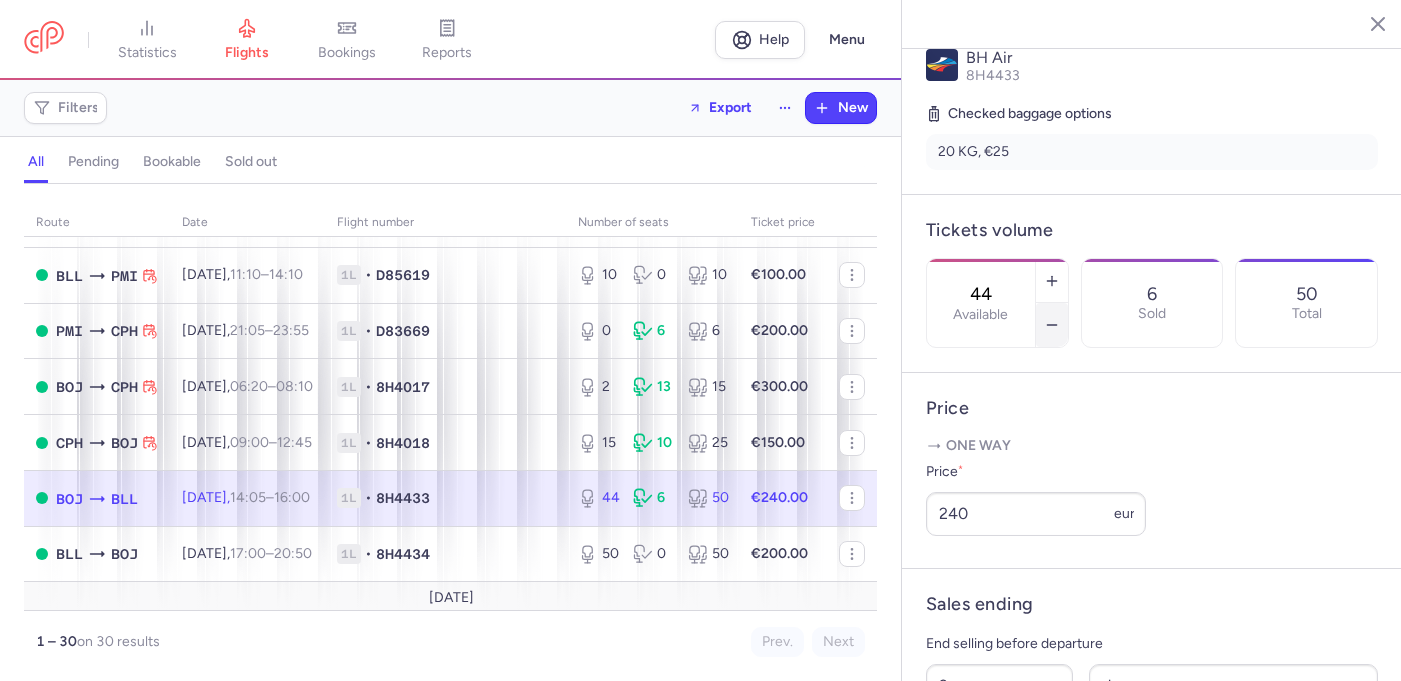 click 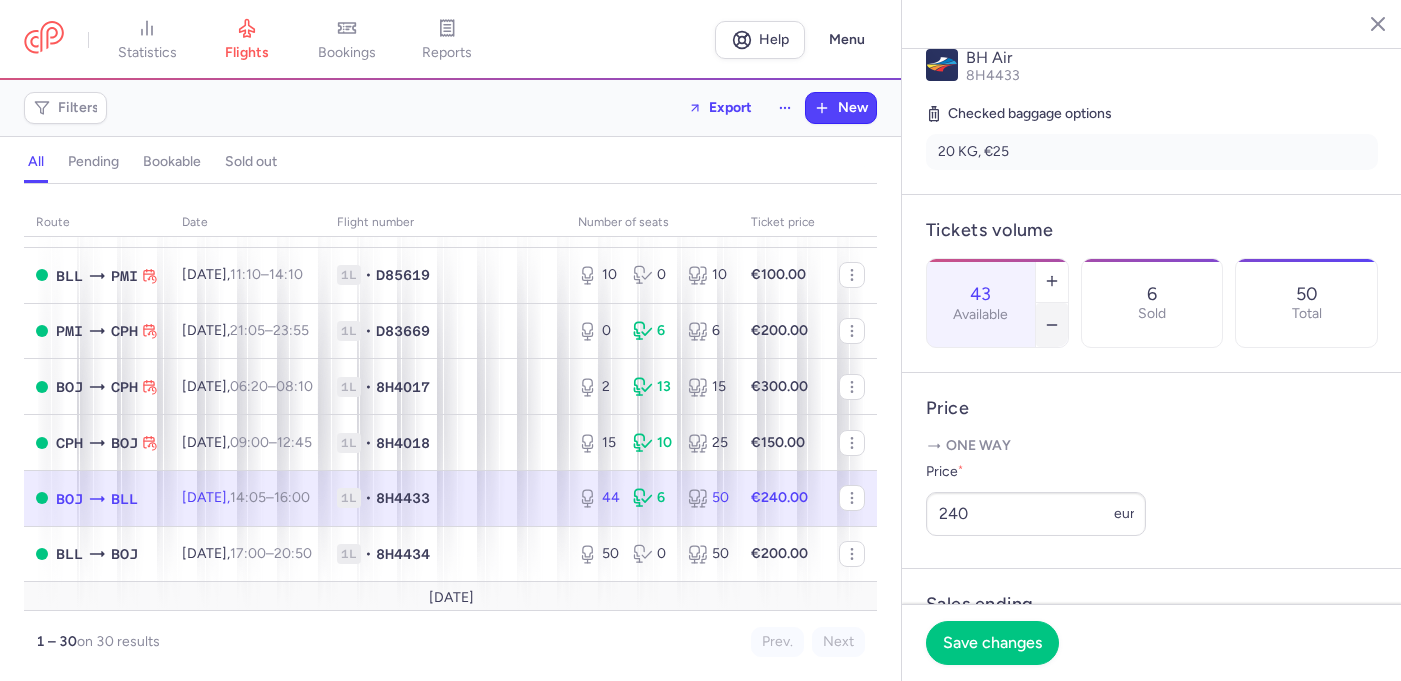 click 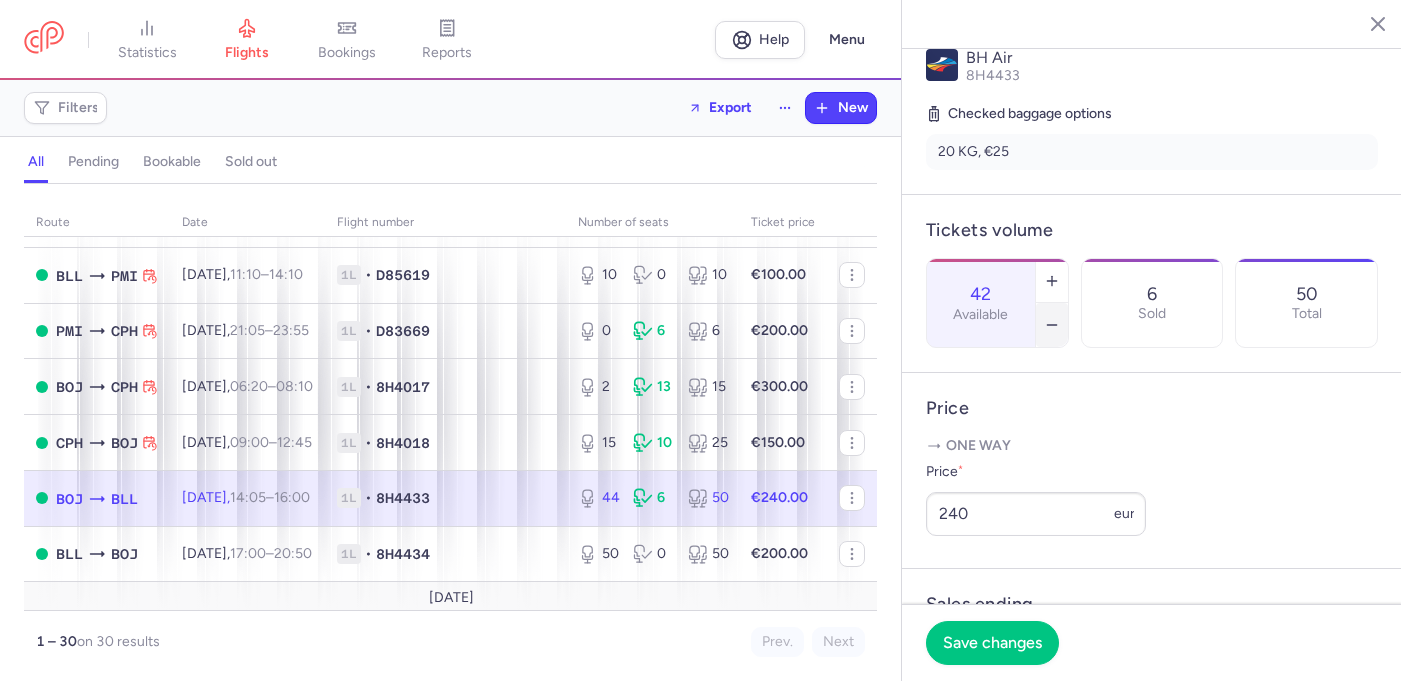 click 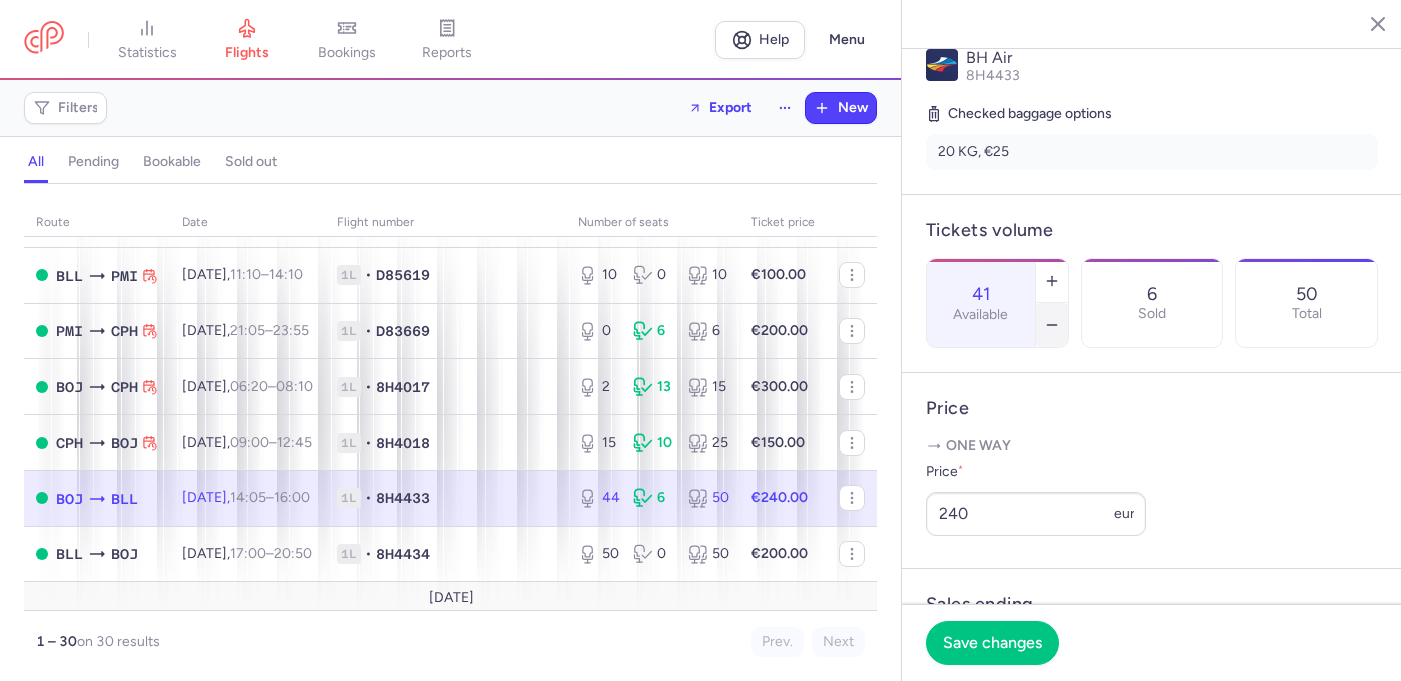 click 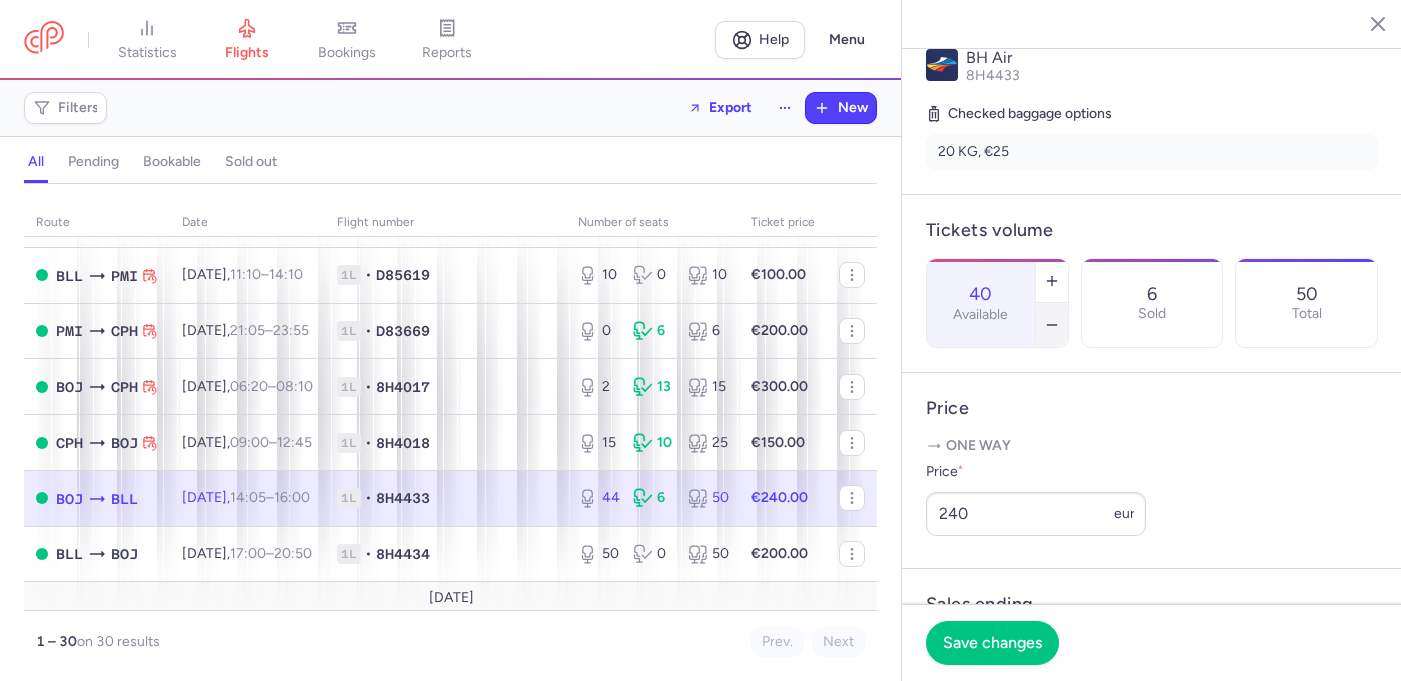 click 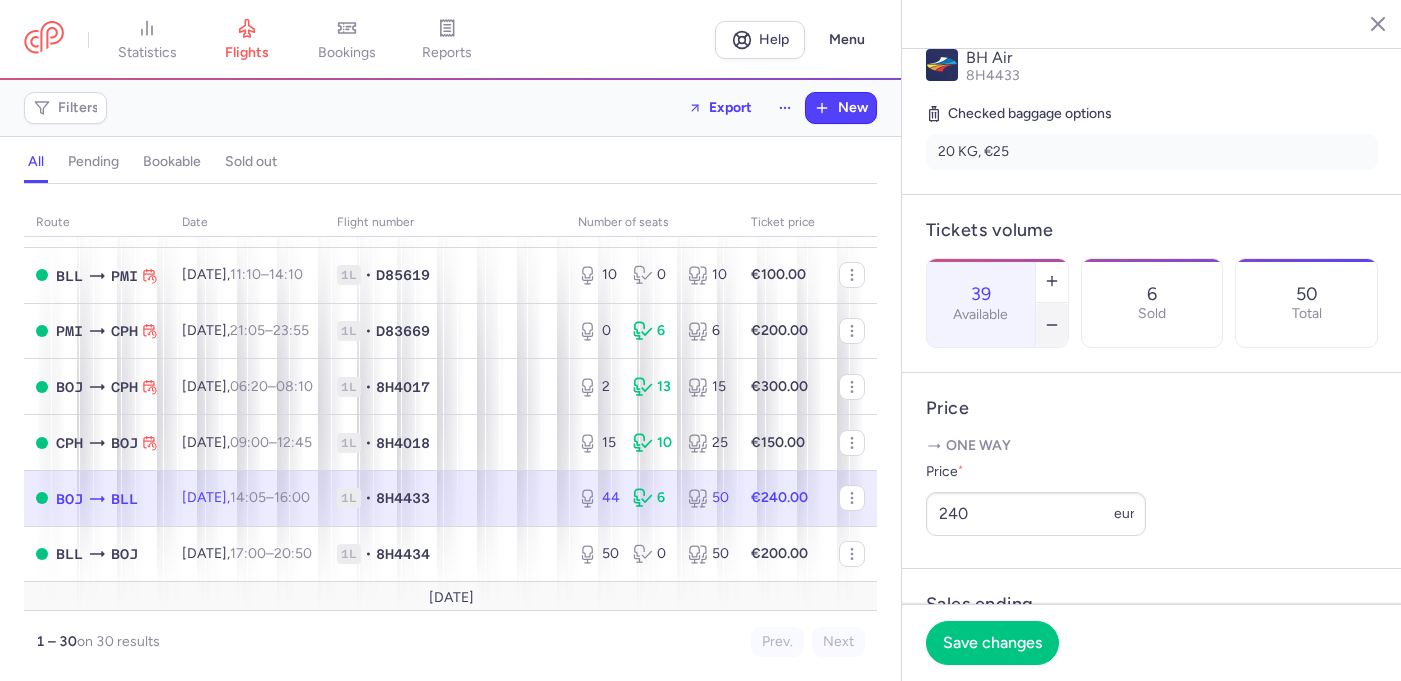 click 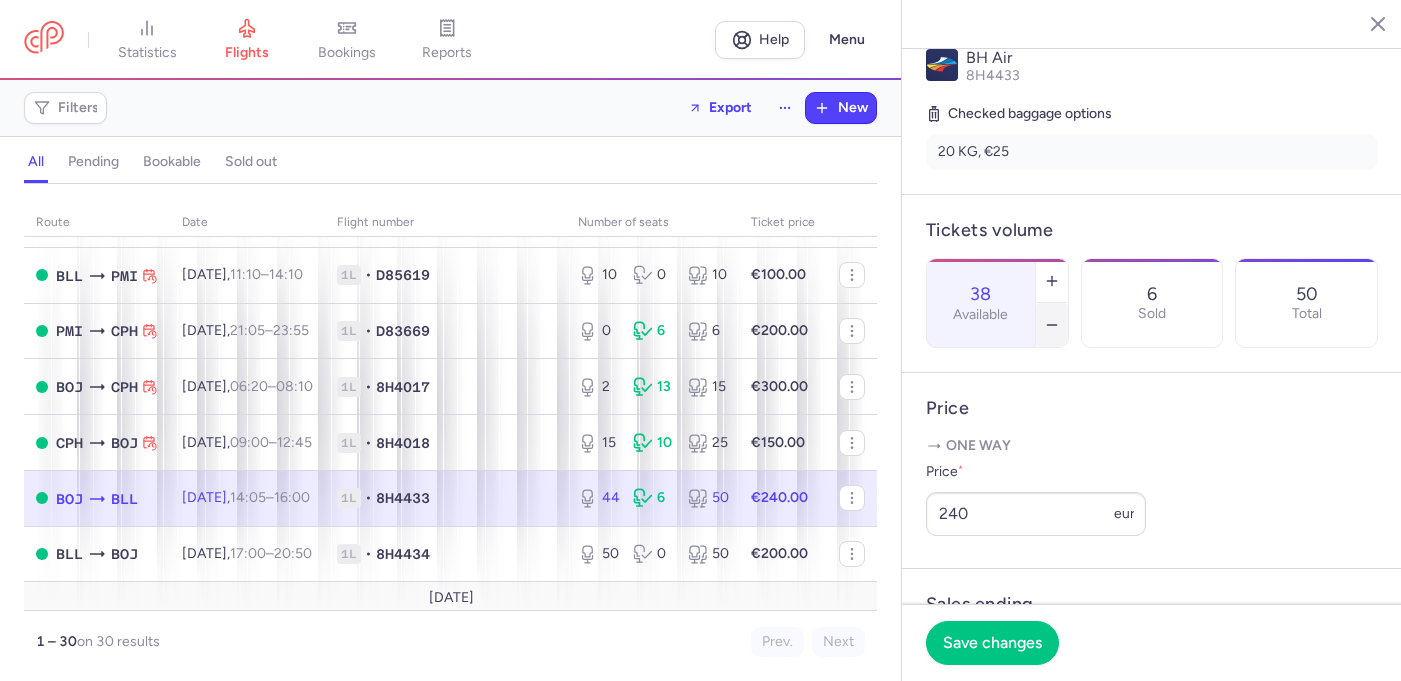 click 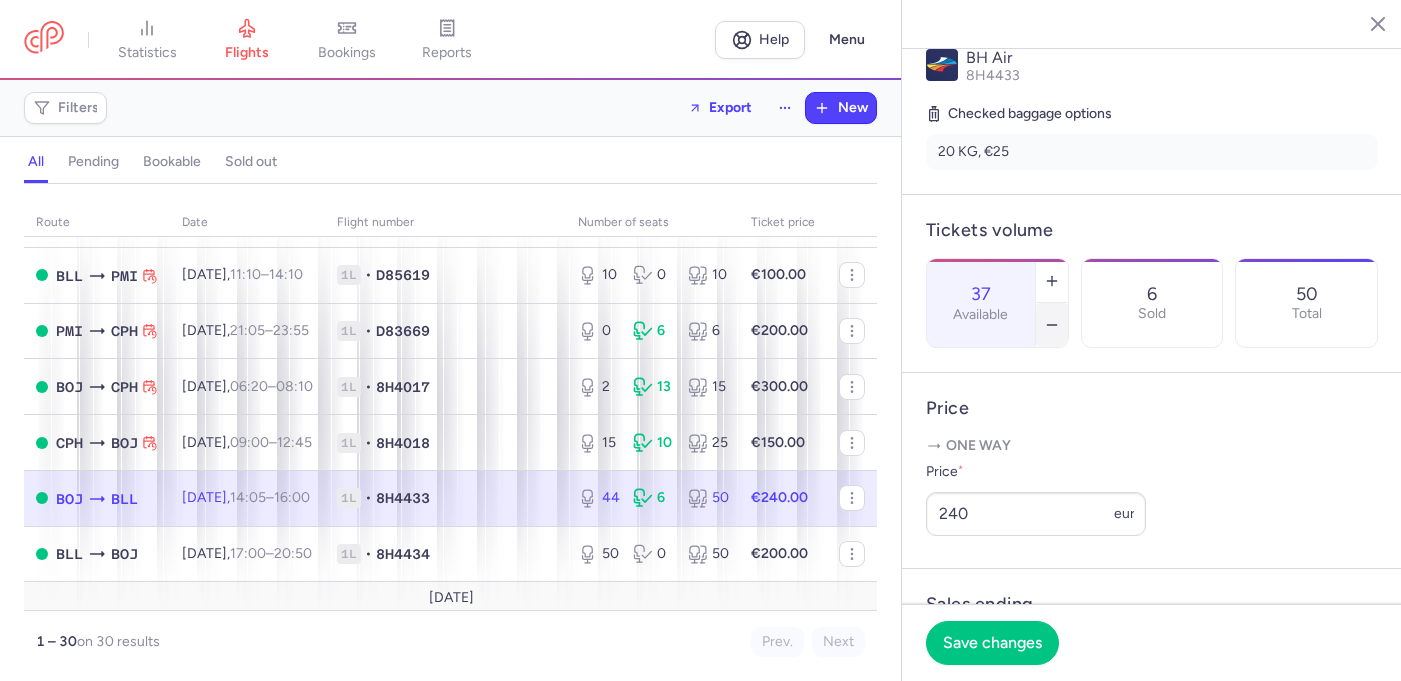 click 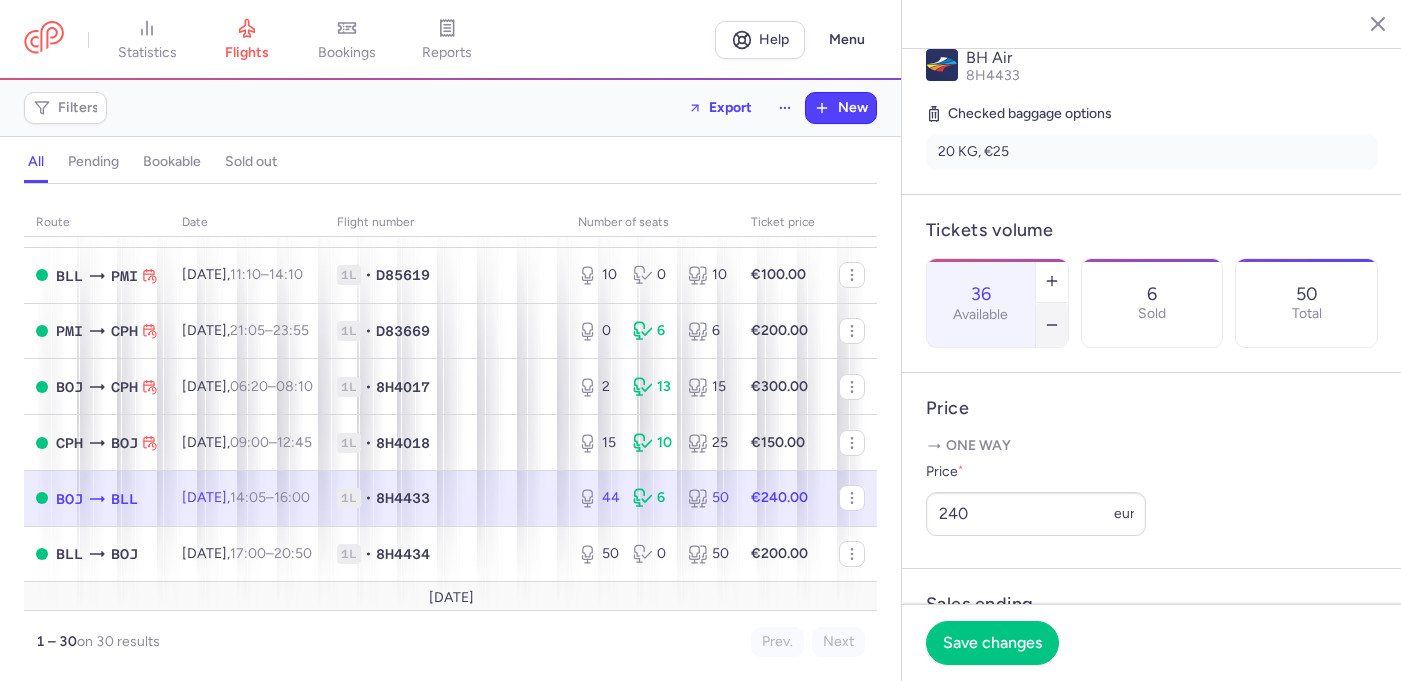 click 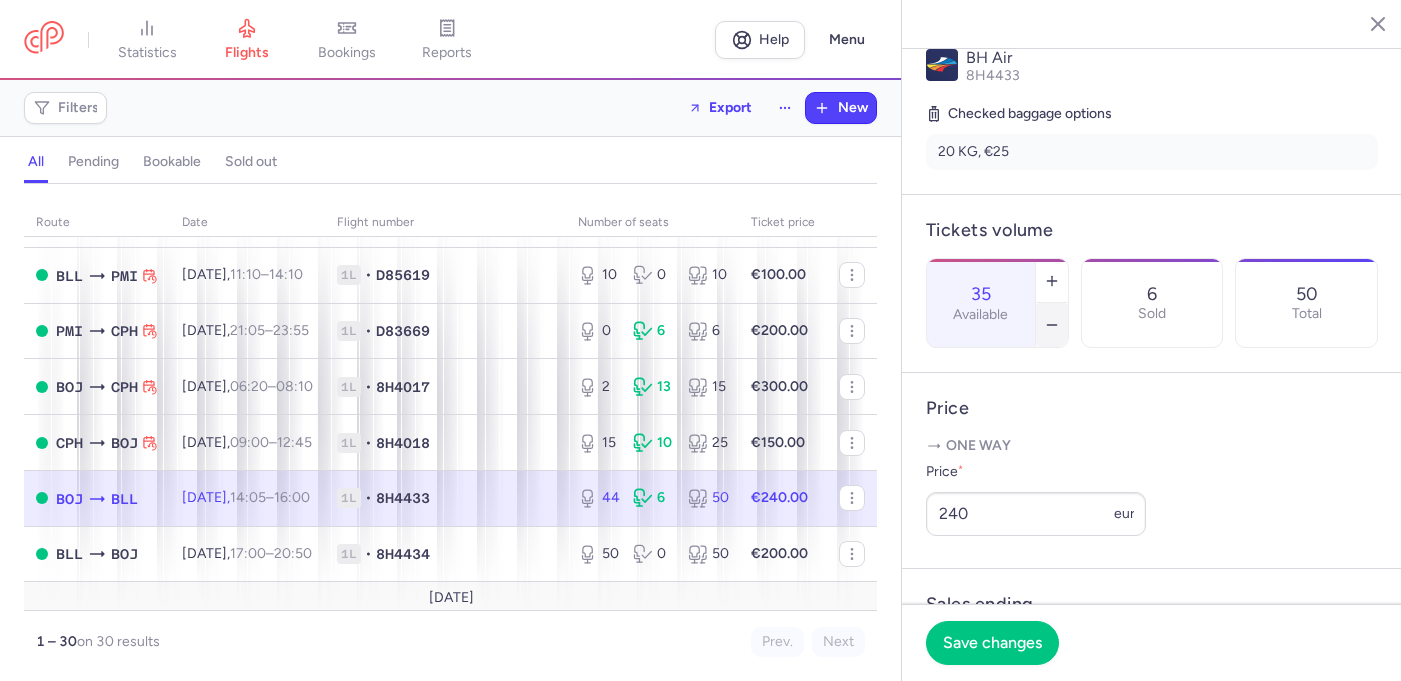 click 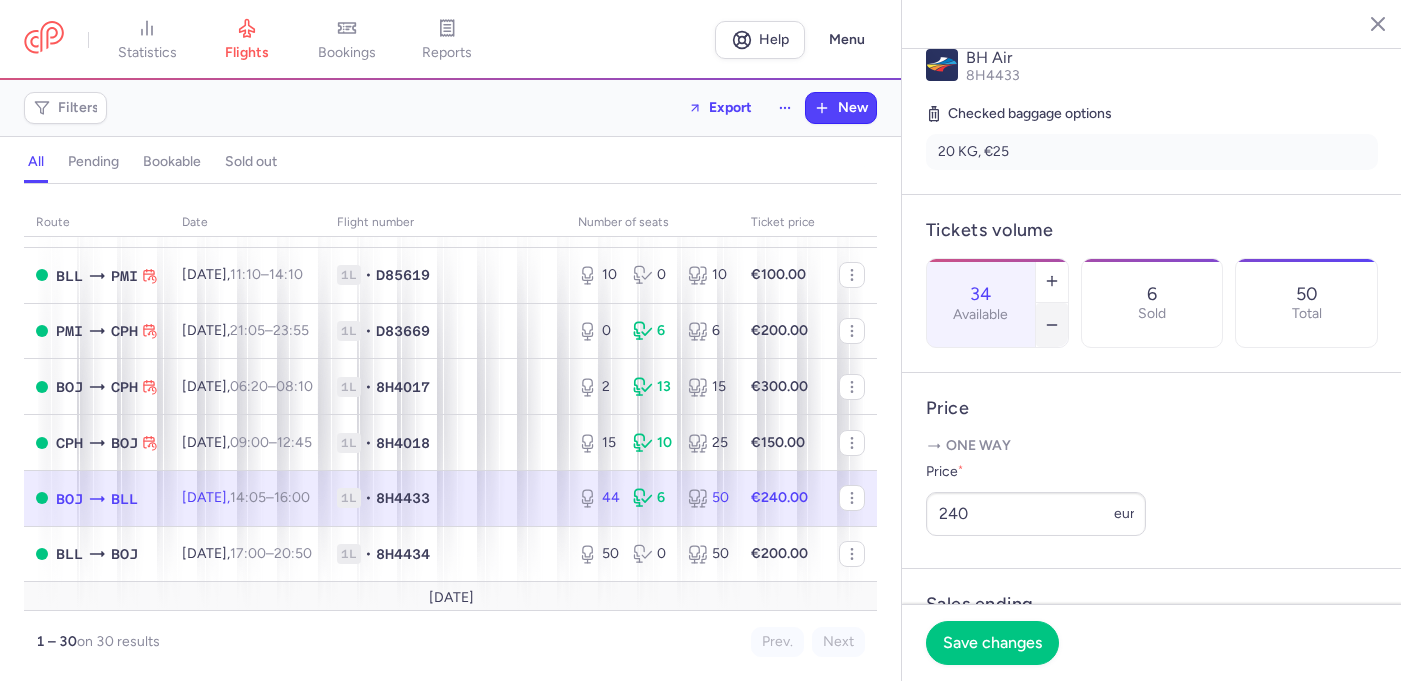 click 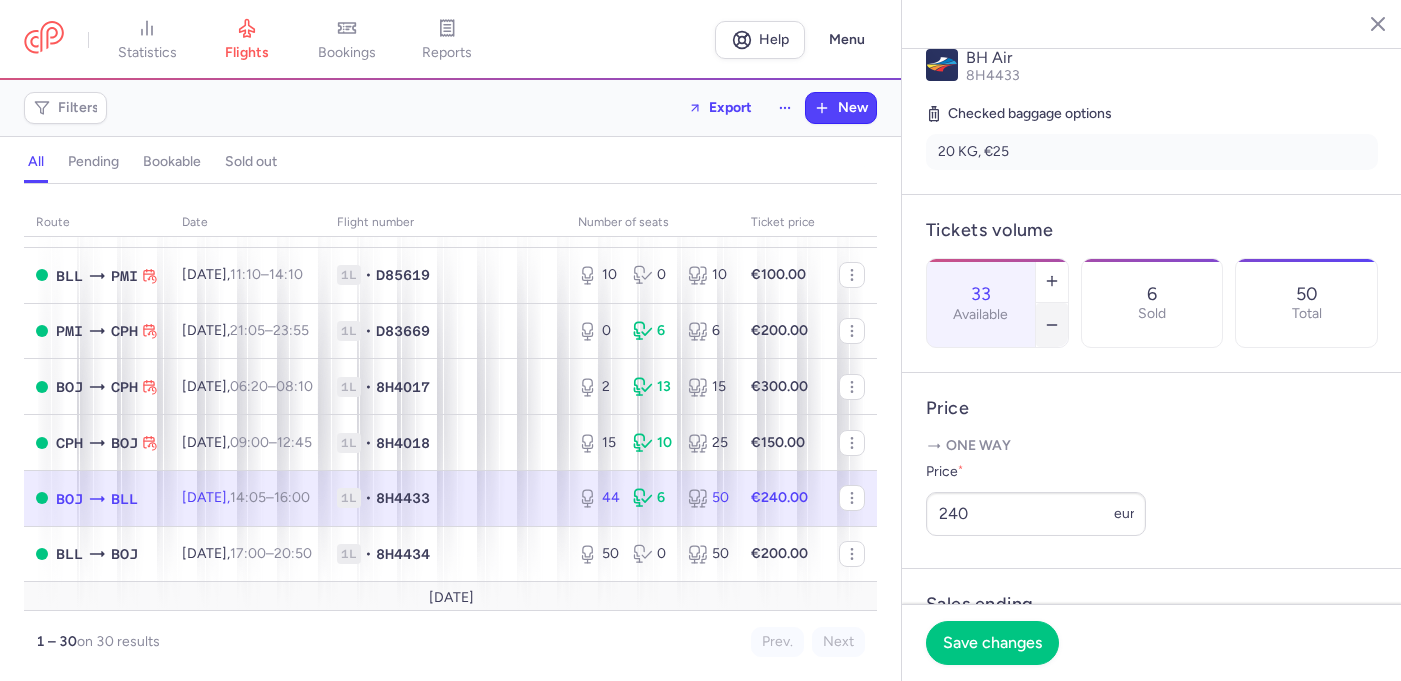 click 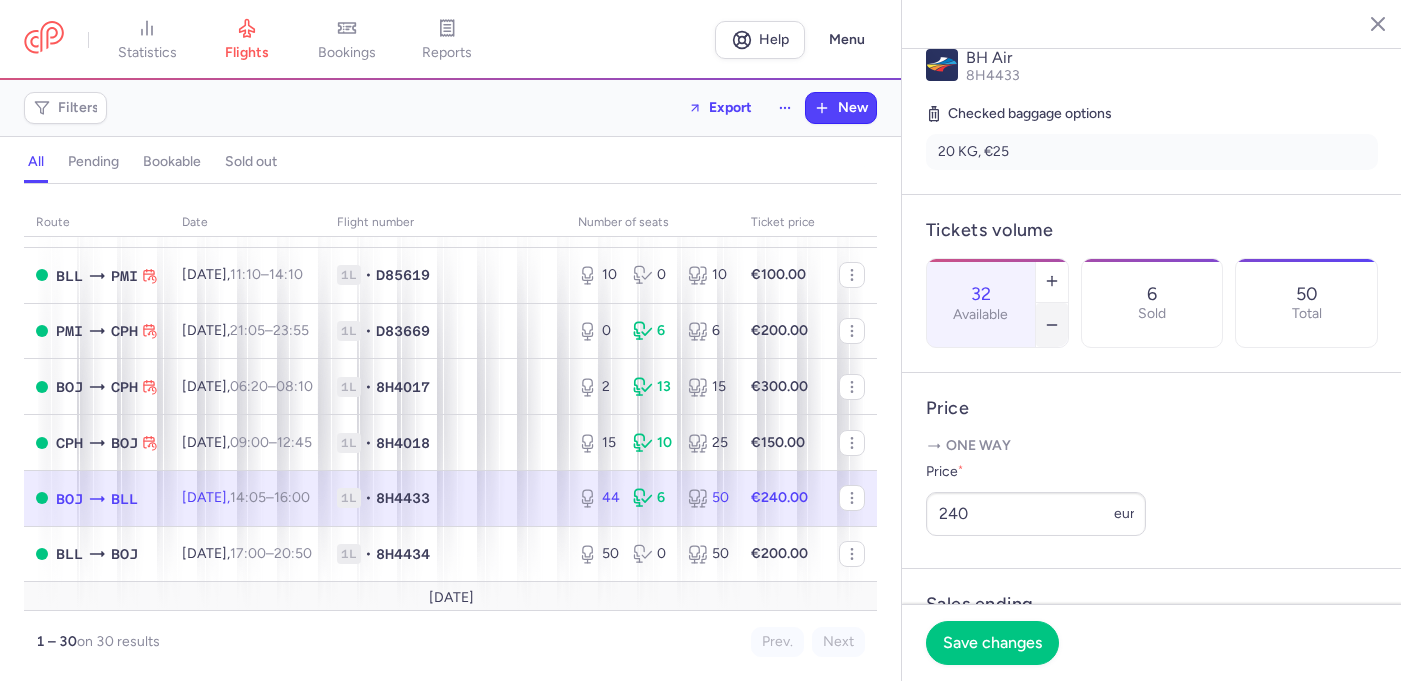 click 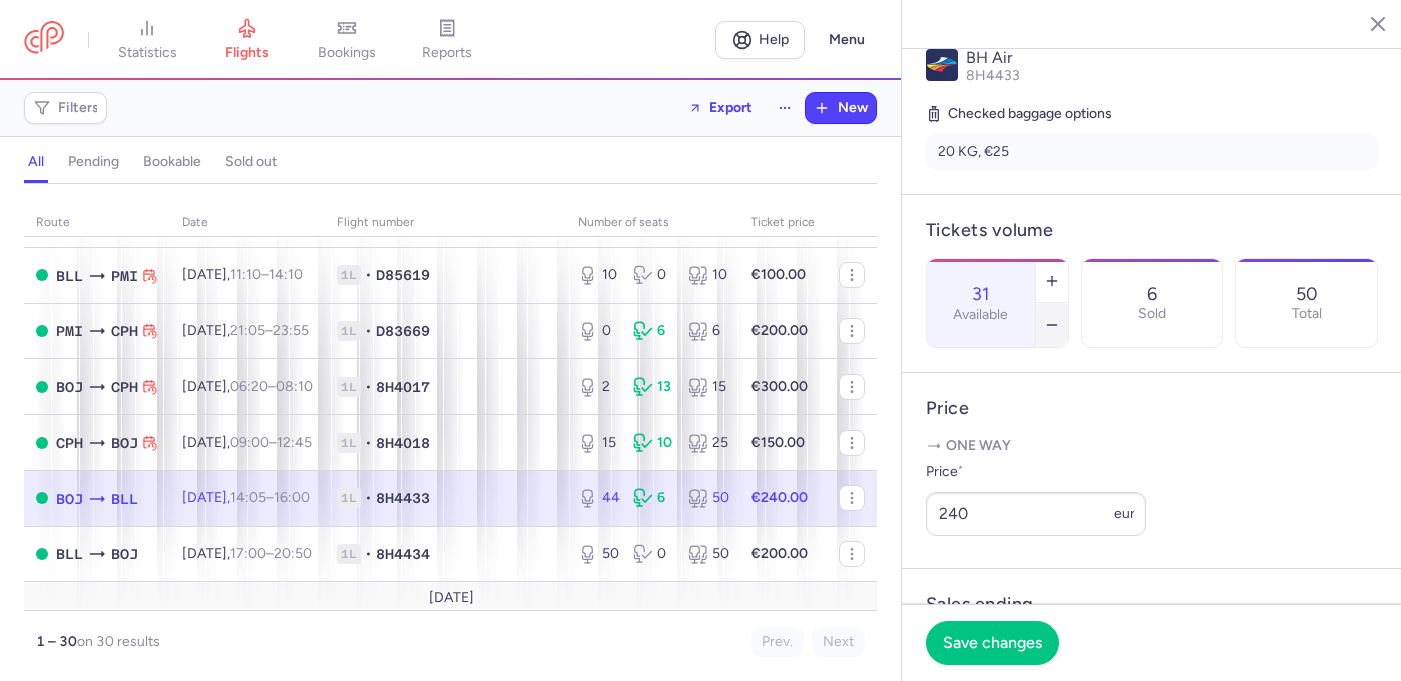 click 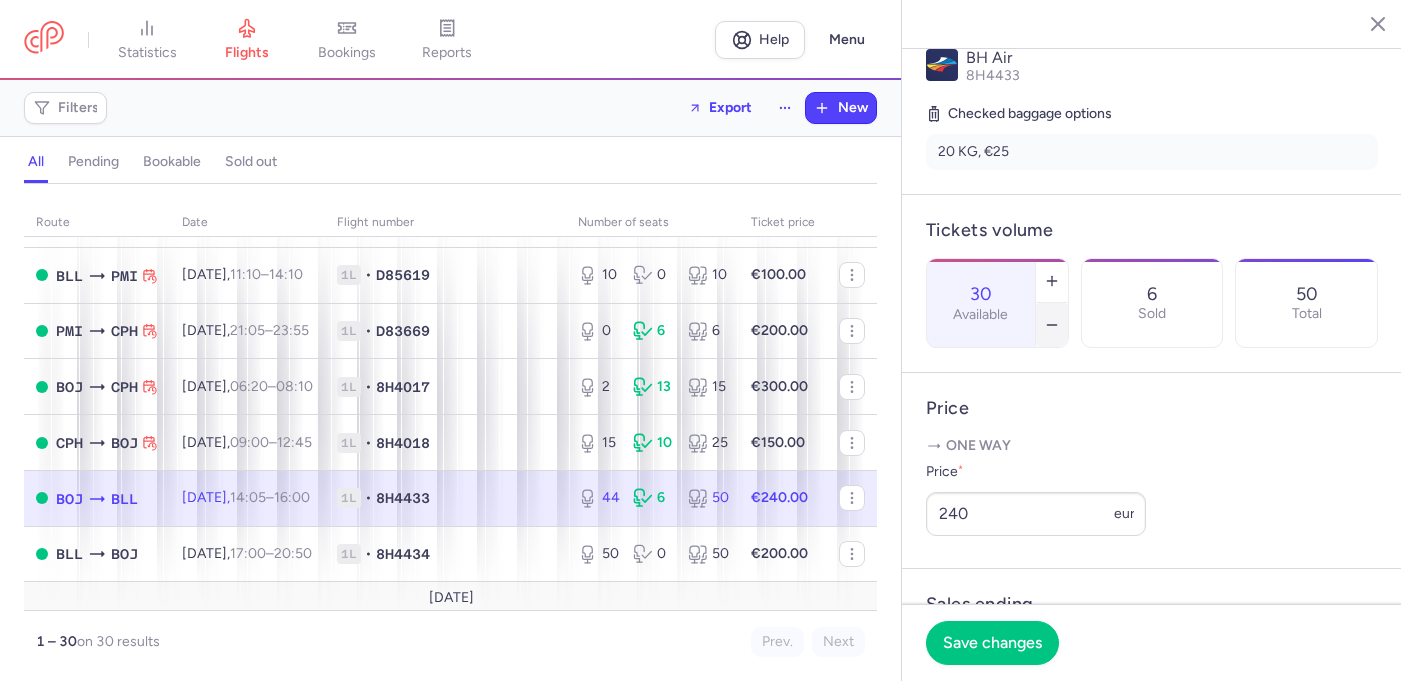 click 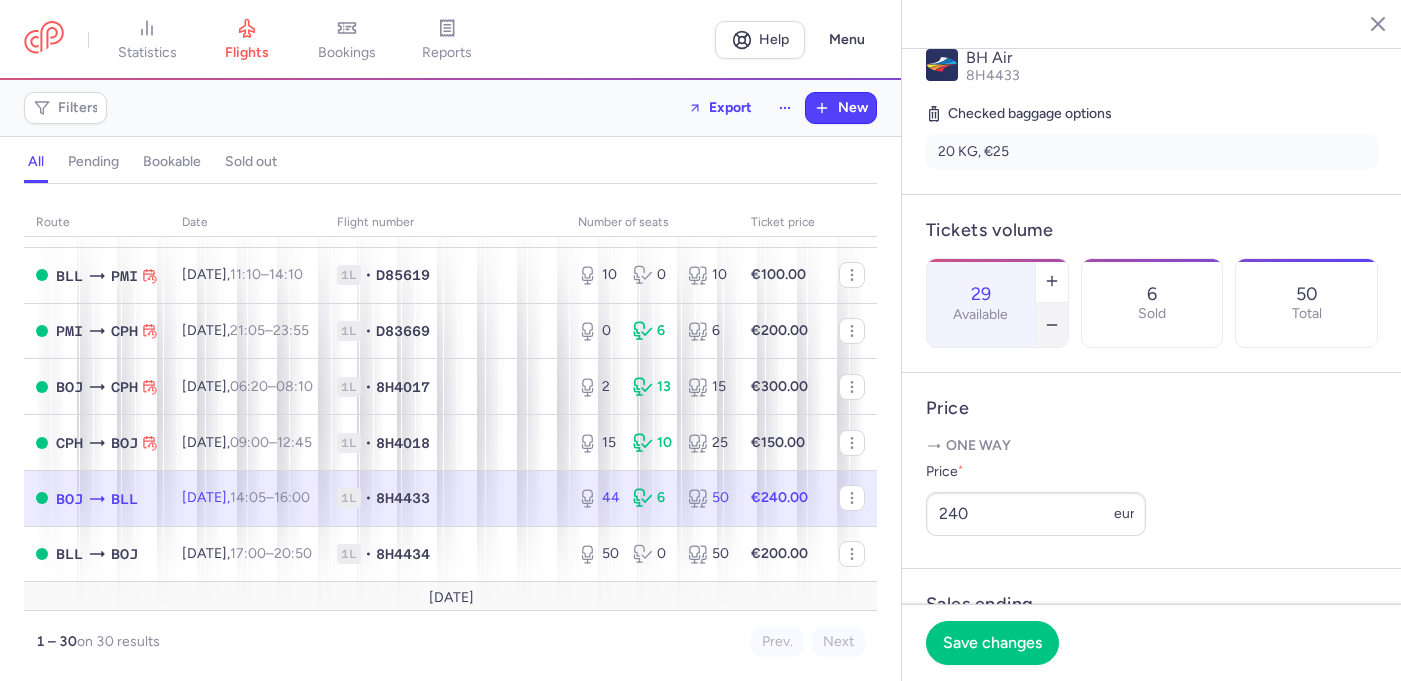 click 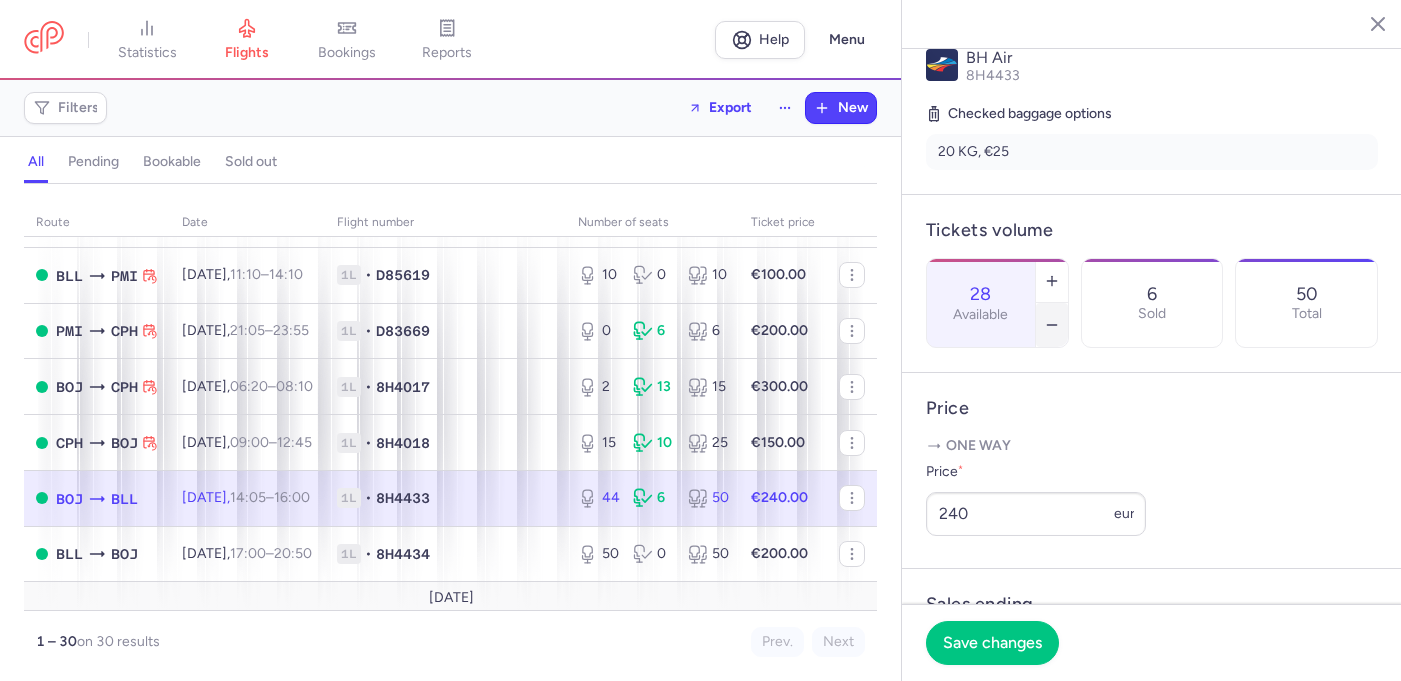 click 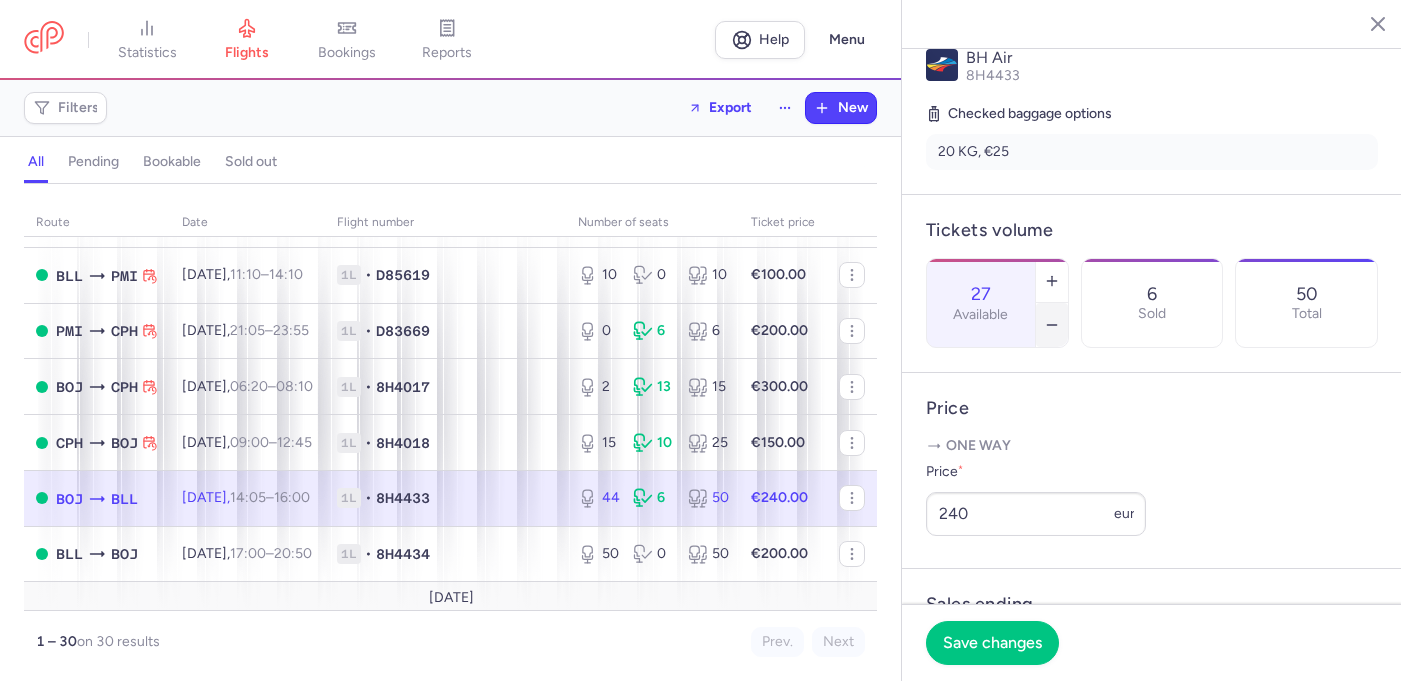 click 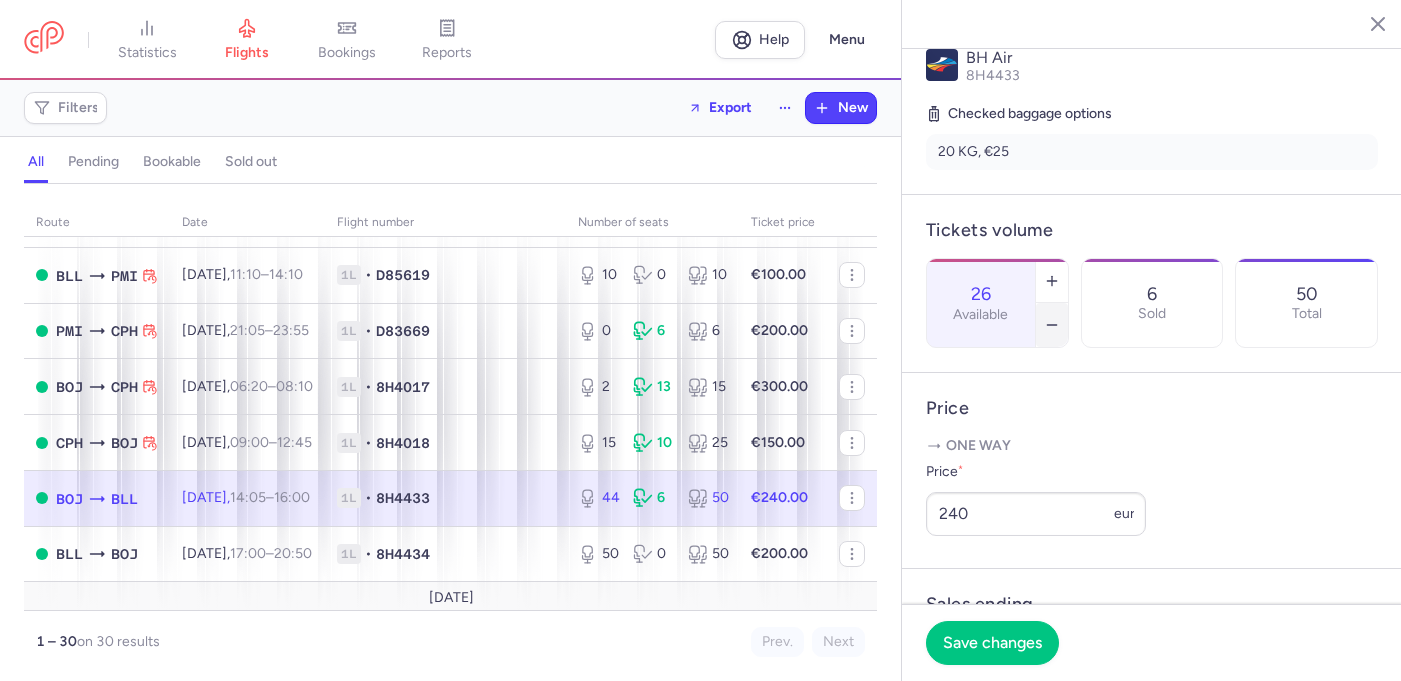 click 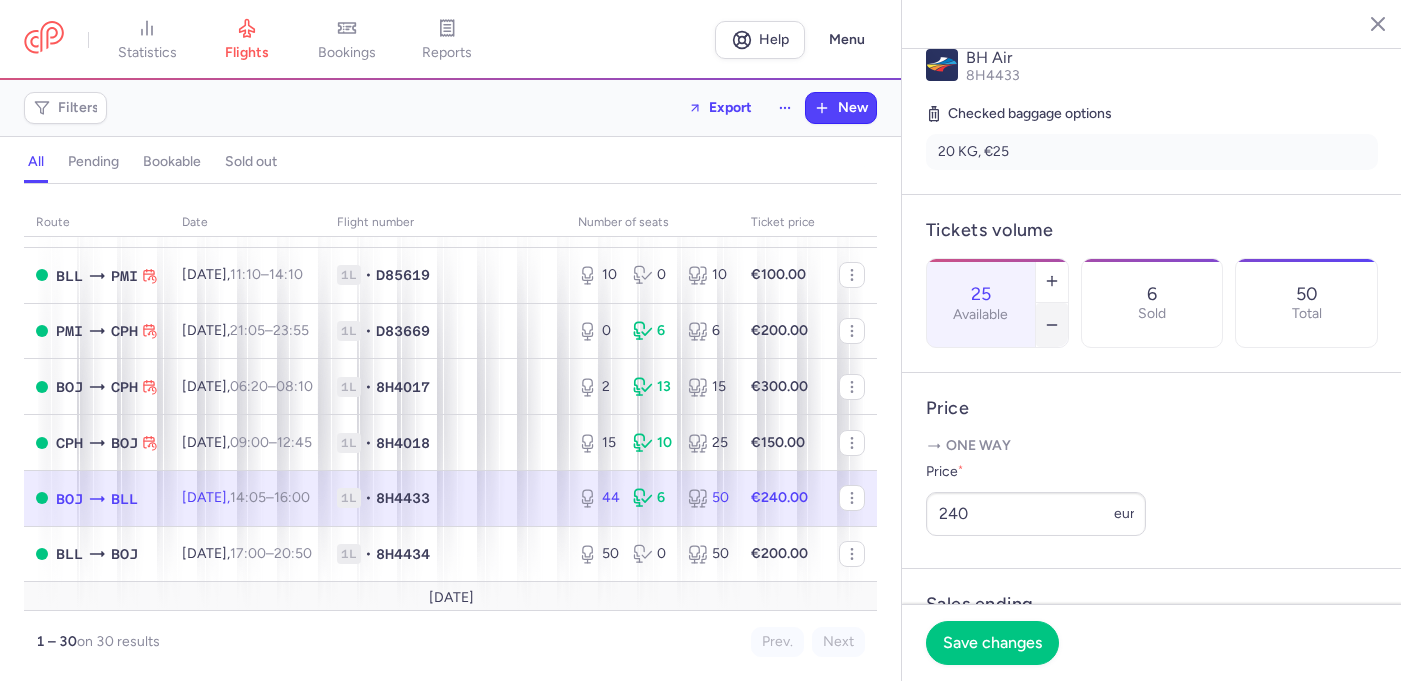 click 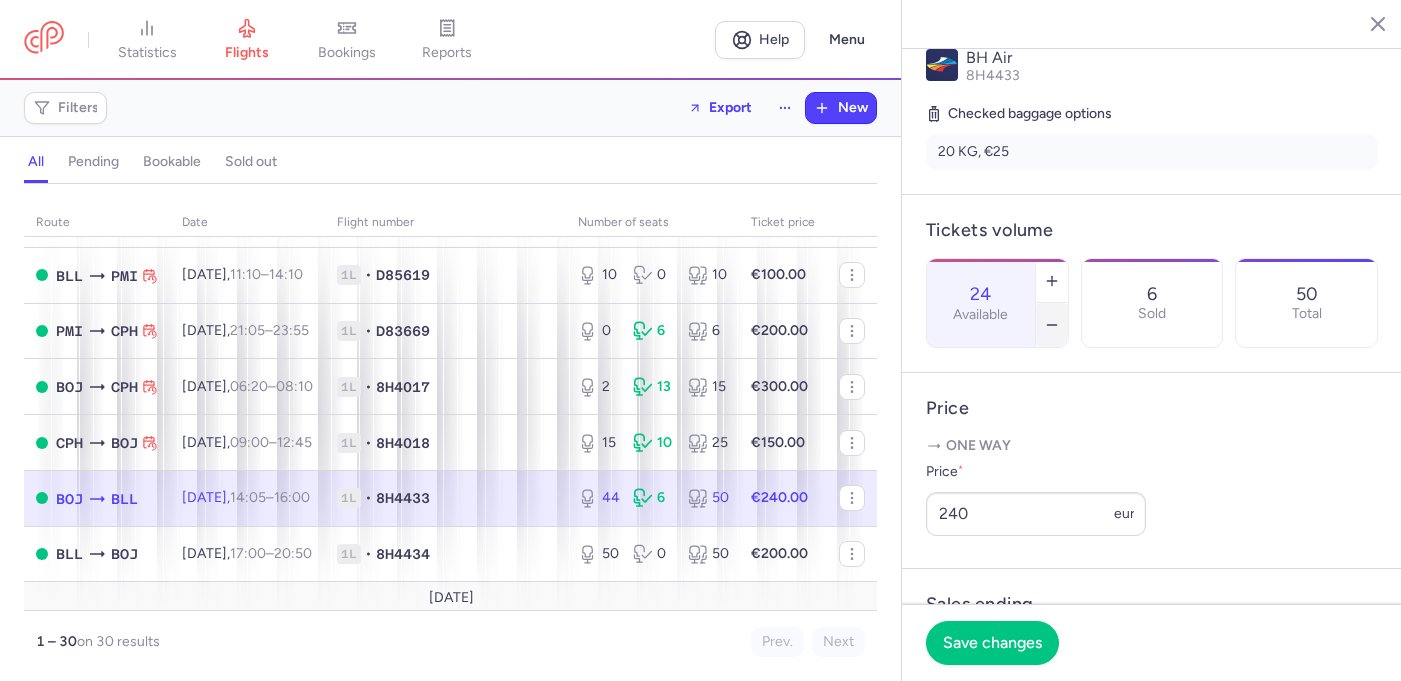 click 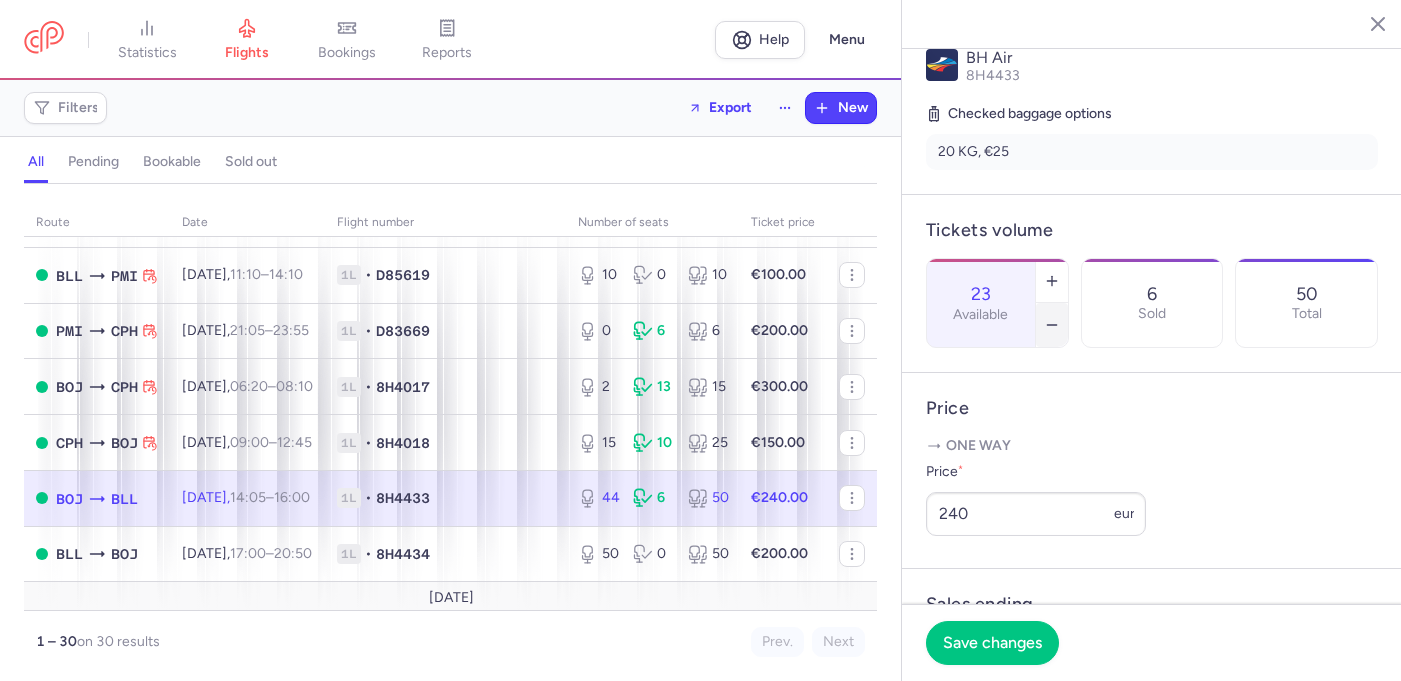 click 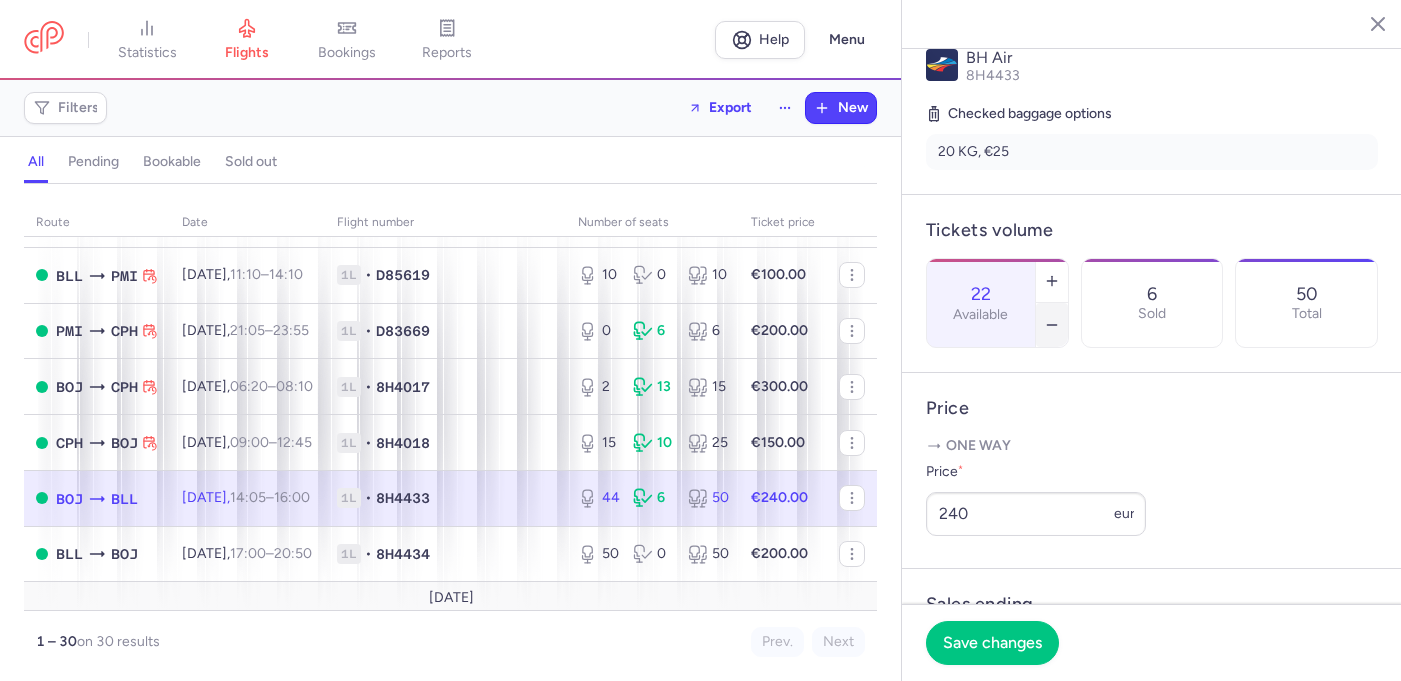 click 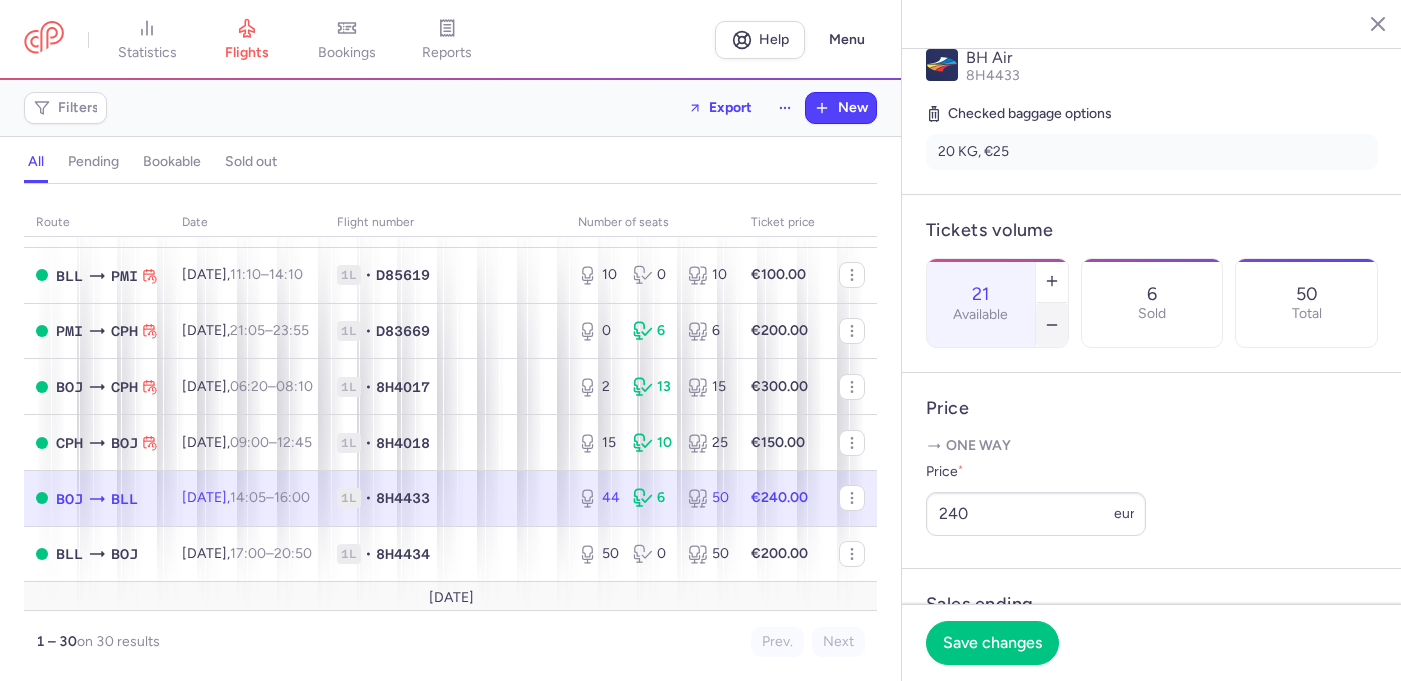 click 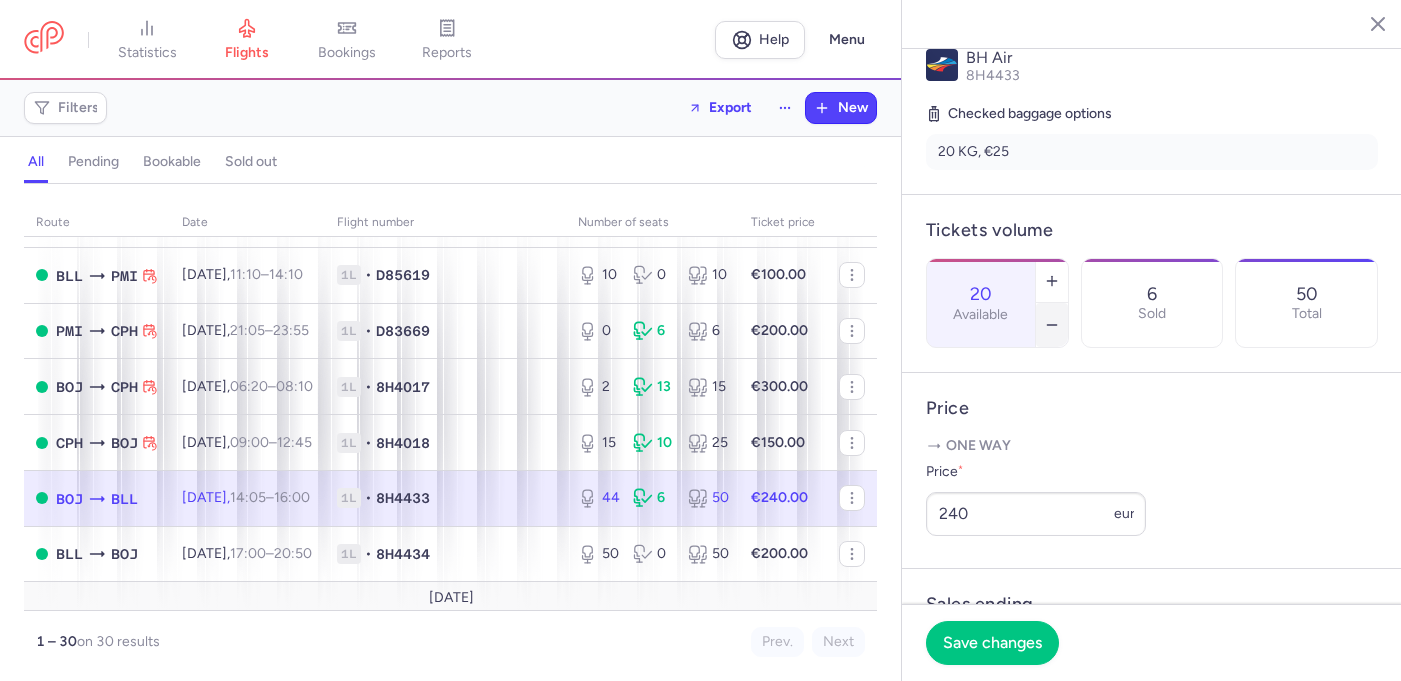 click 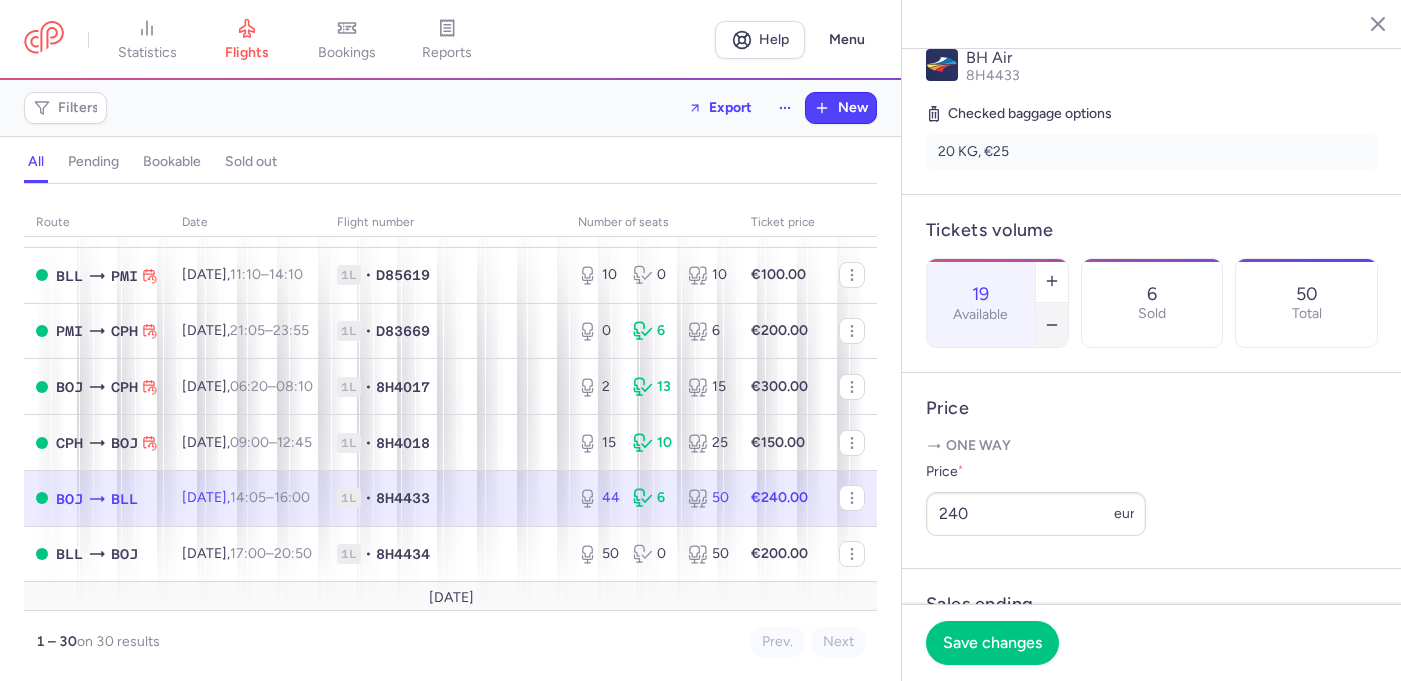 click 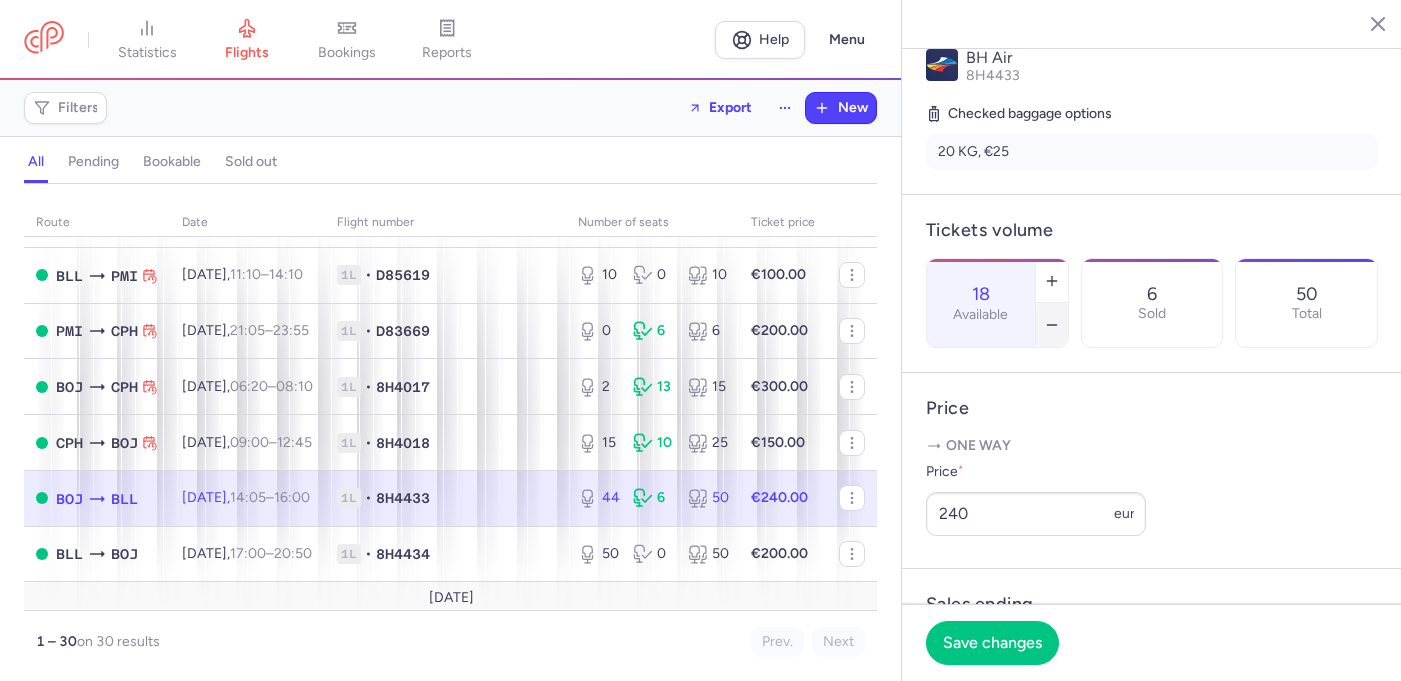 click 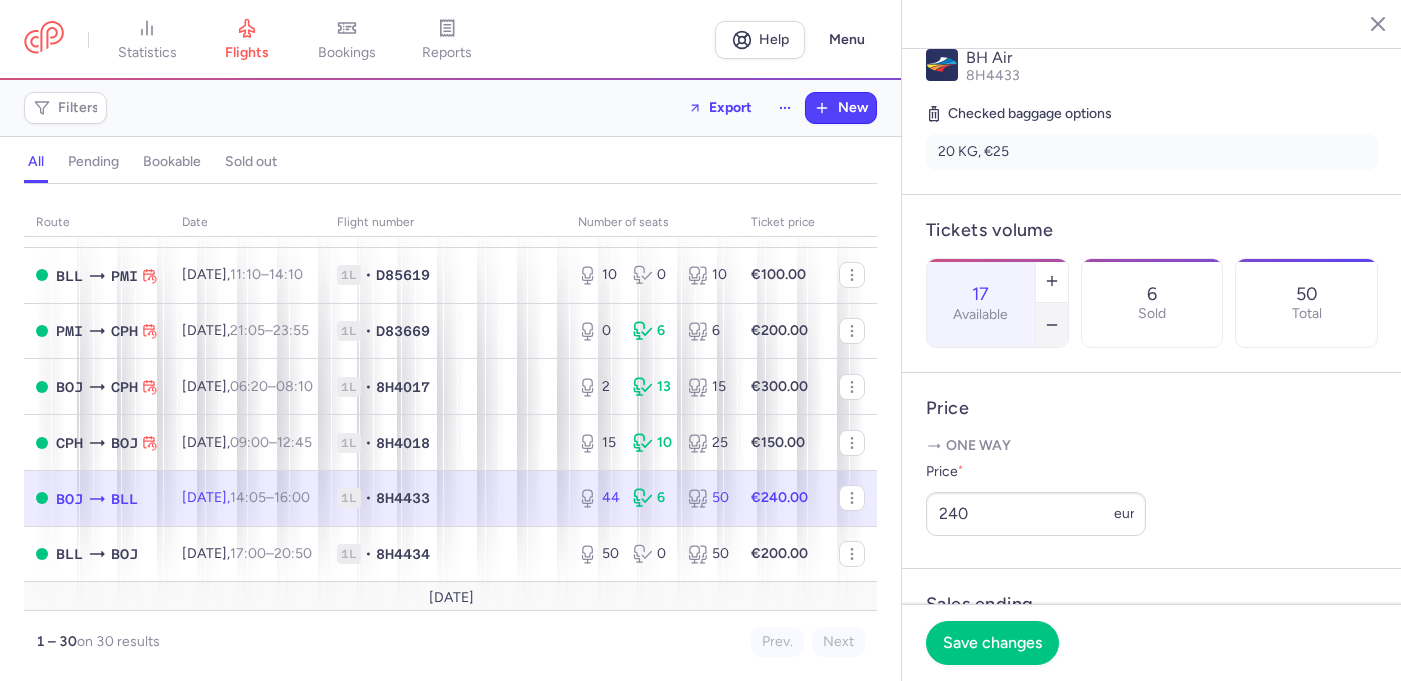 click 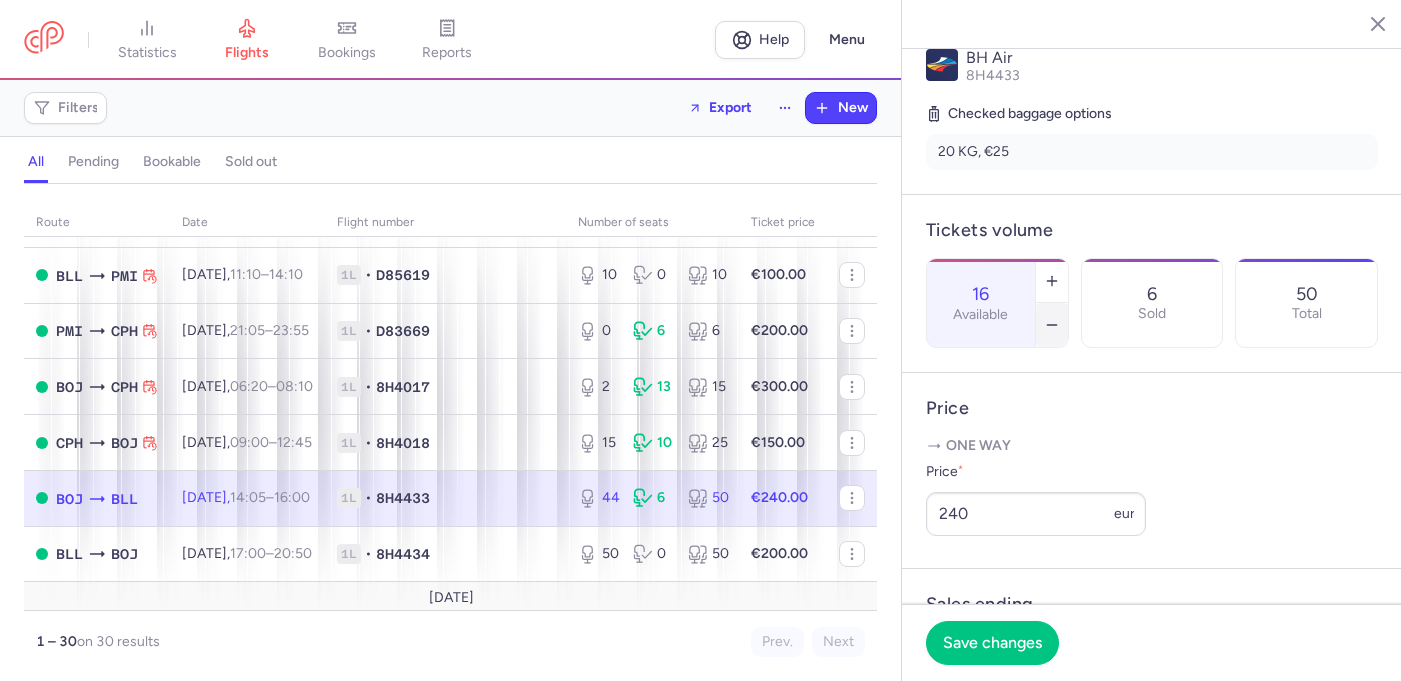 click 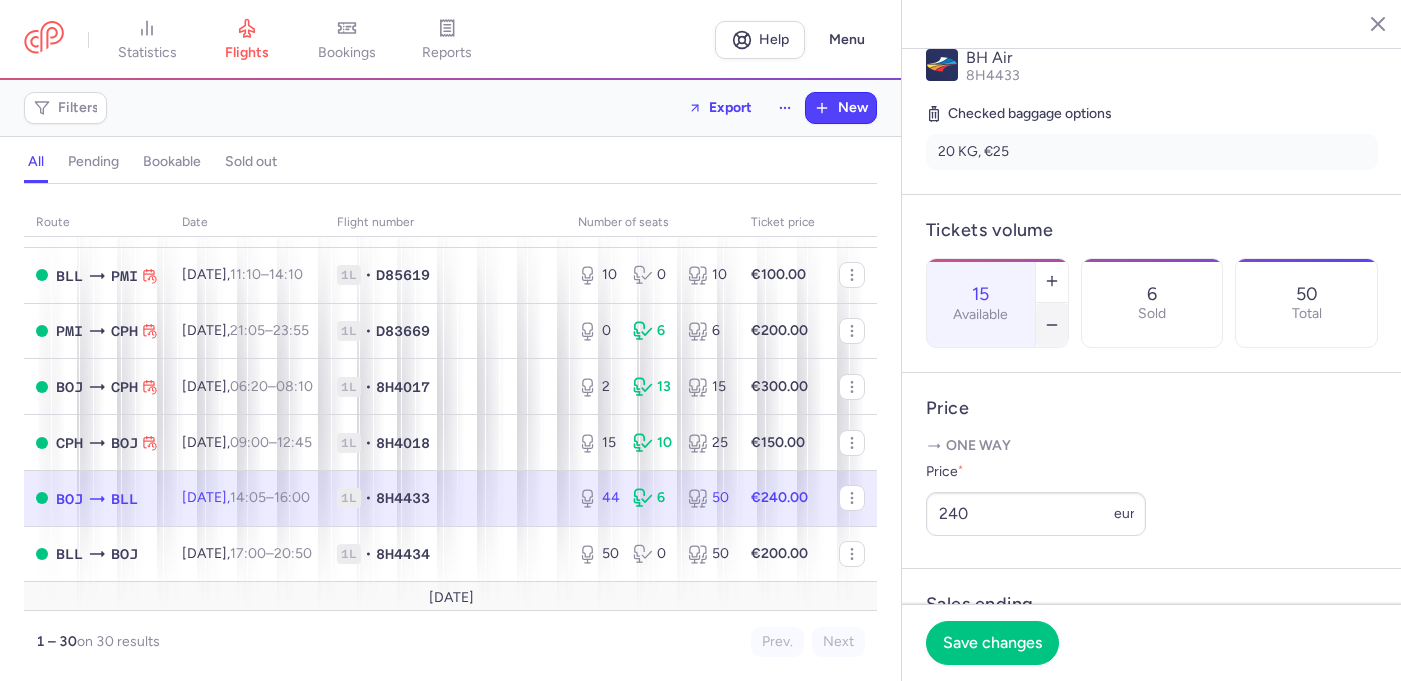 click 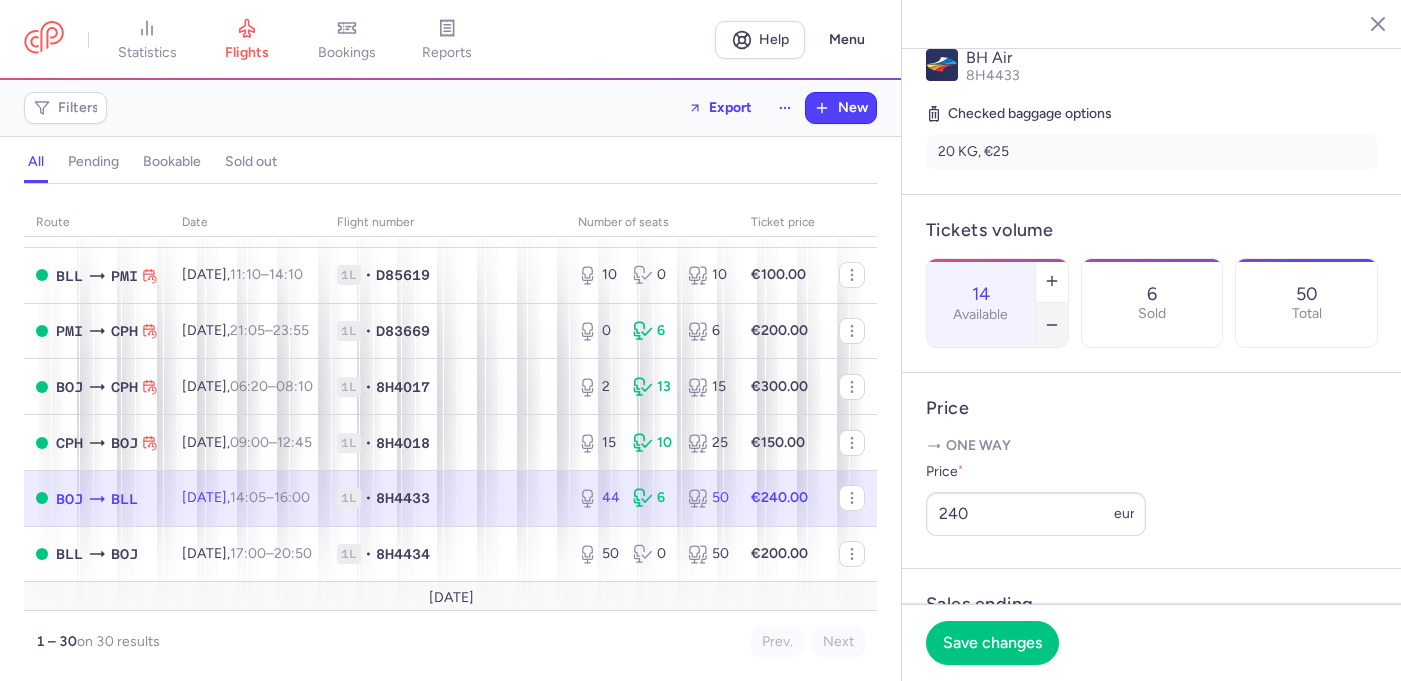 click 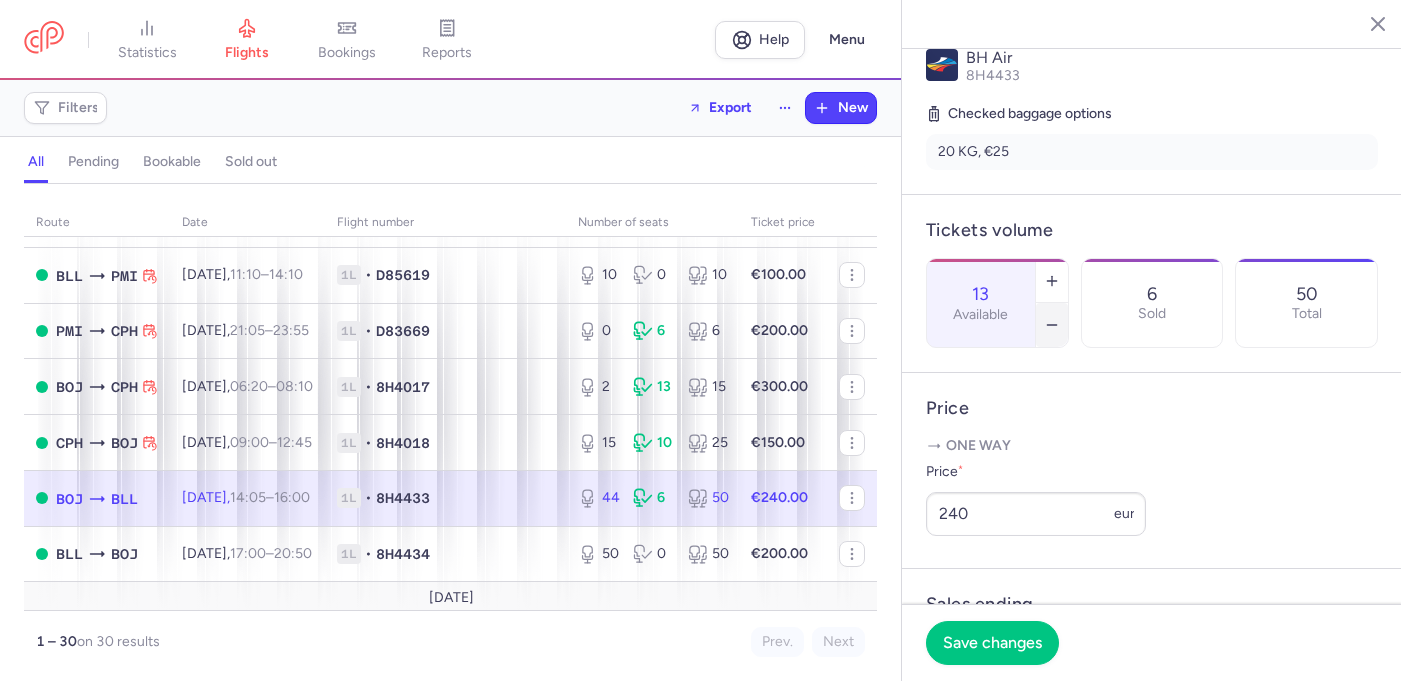 click 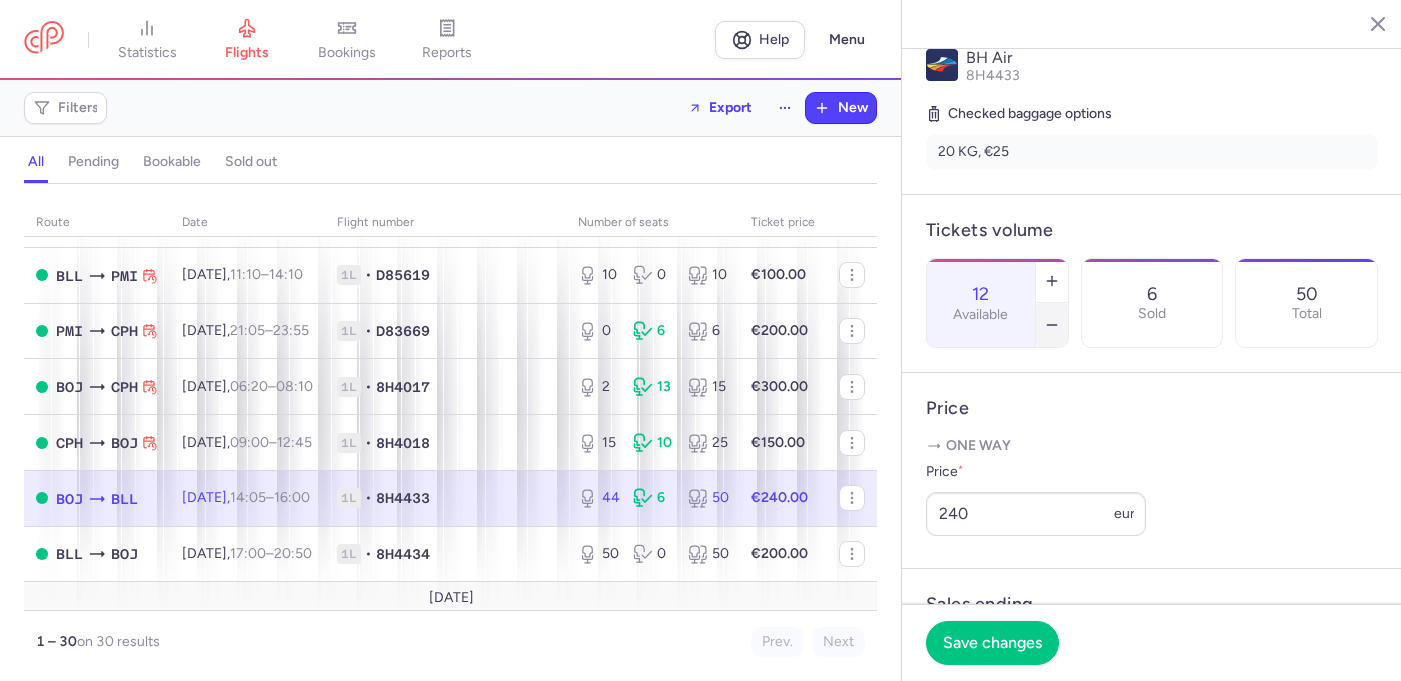click 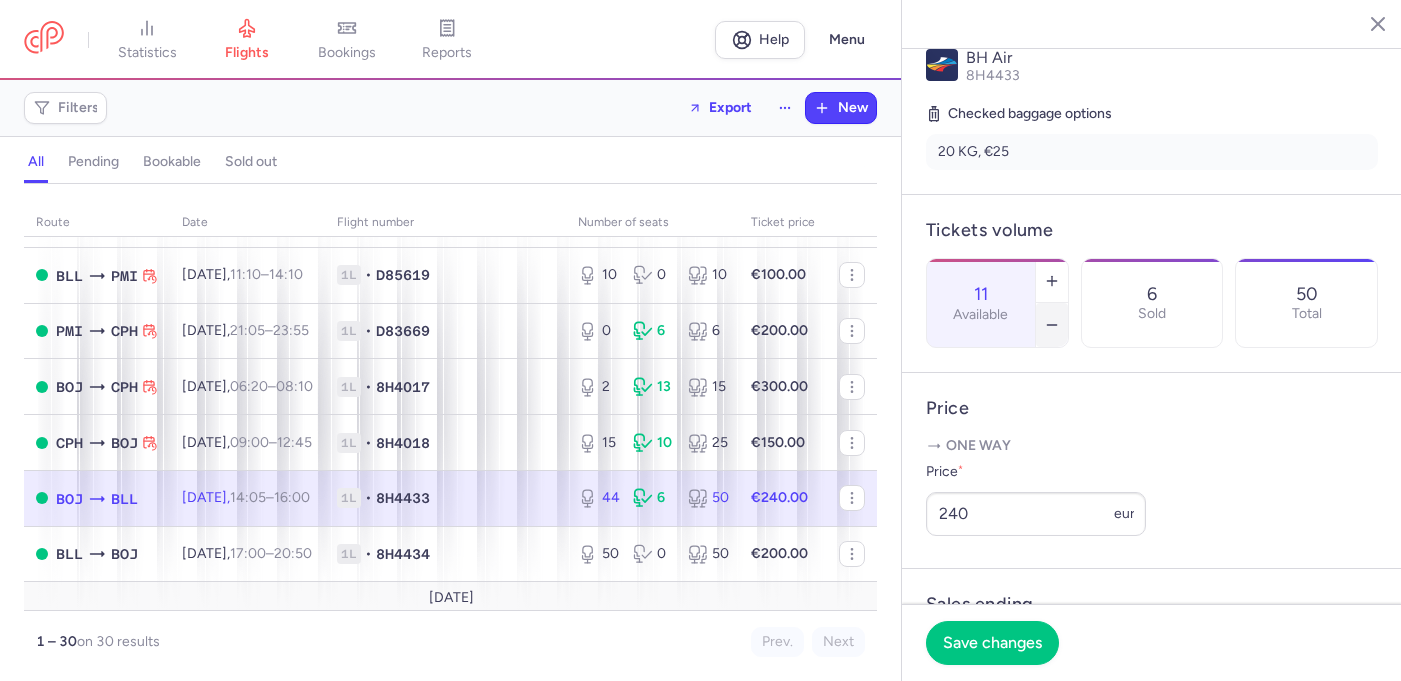 click 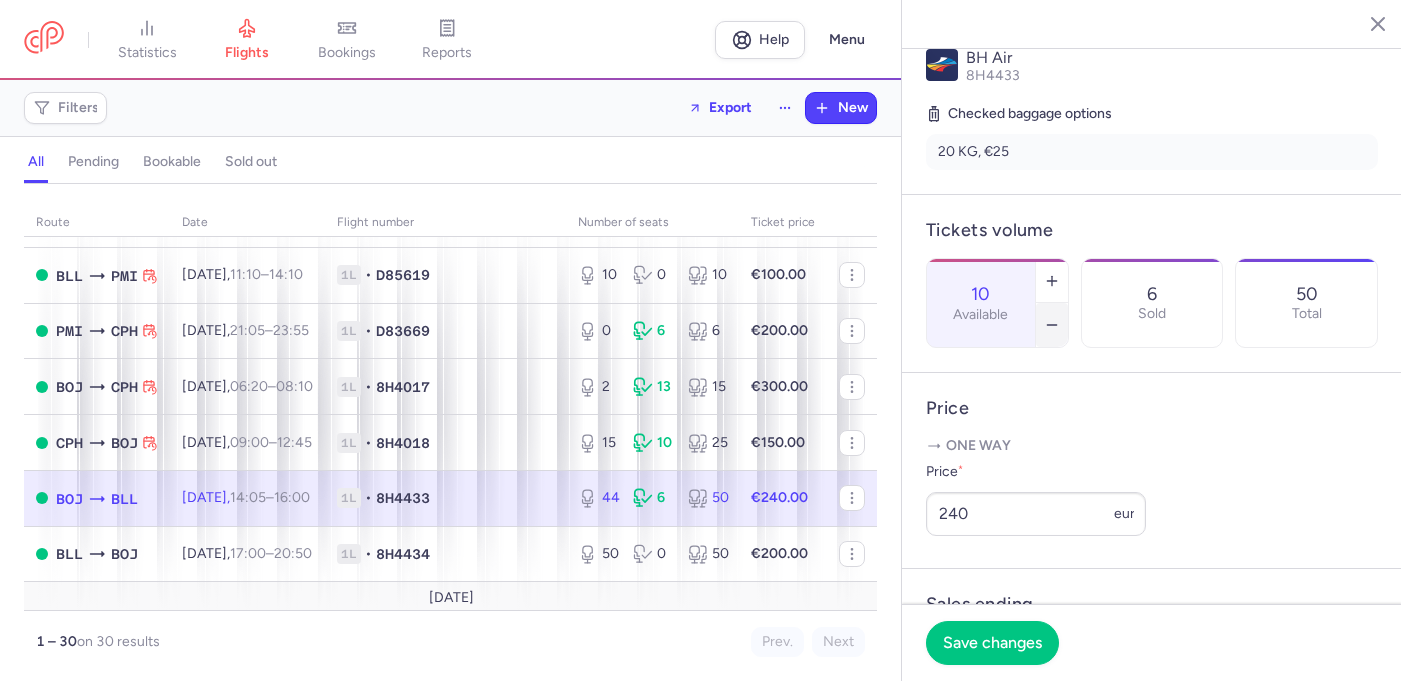 click 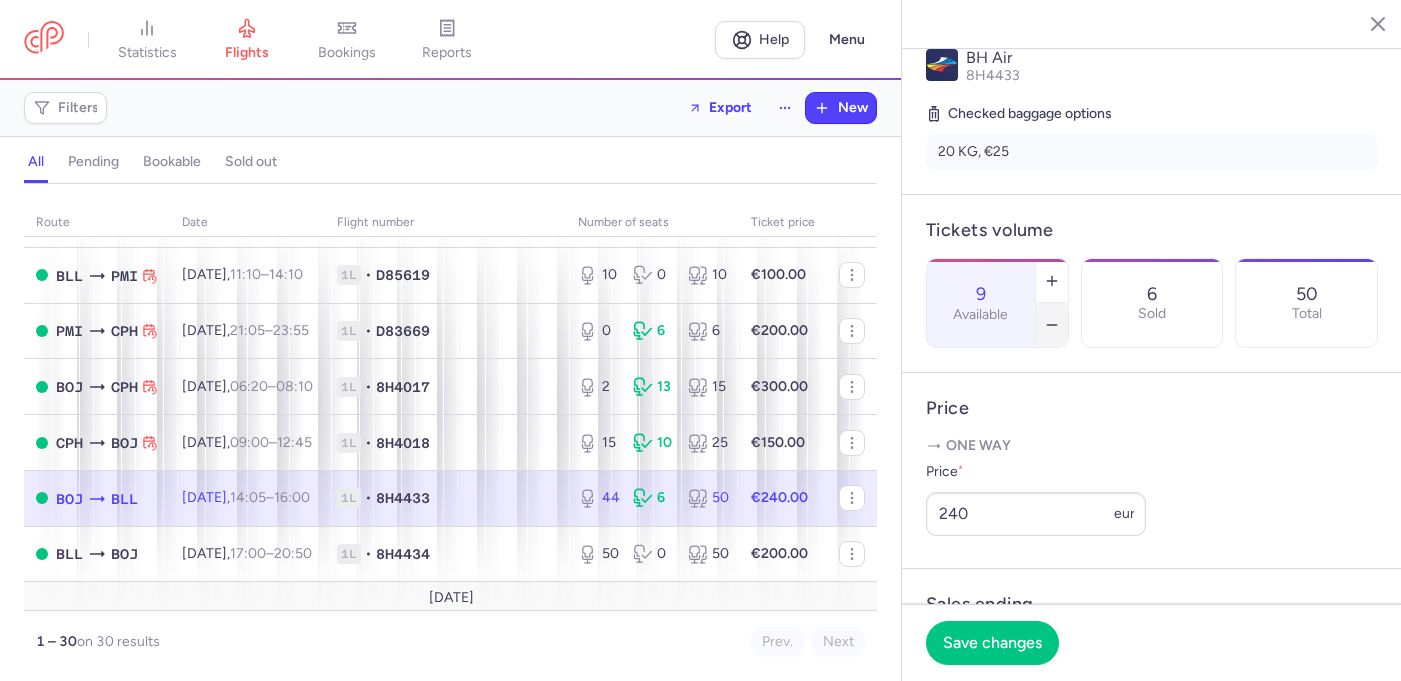 click 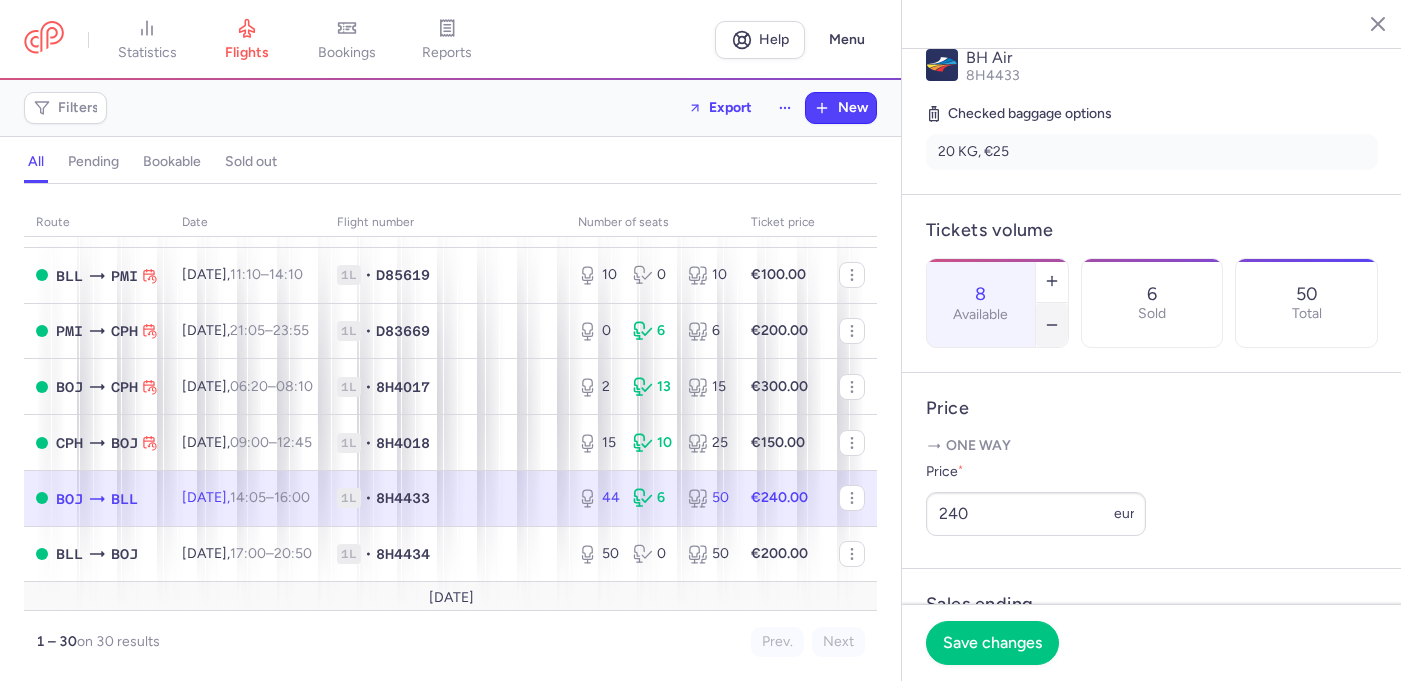 click 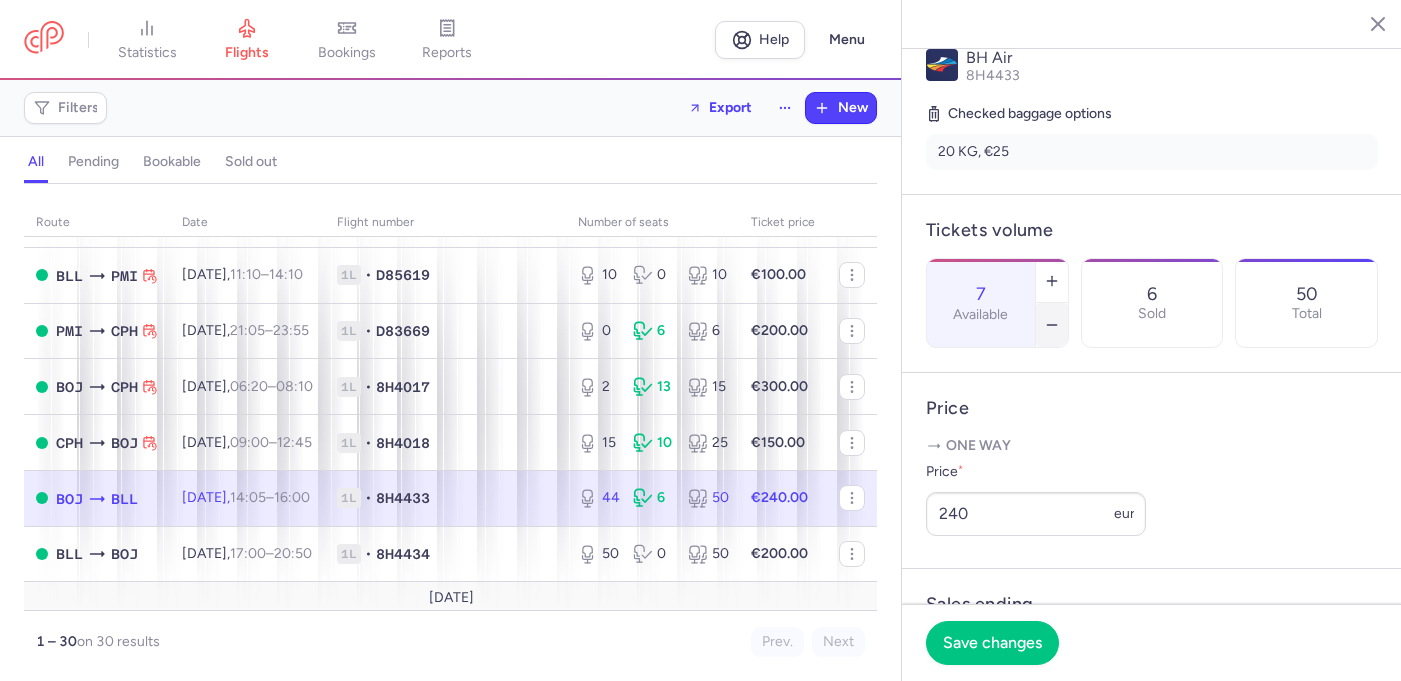 click 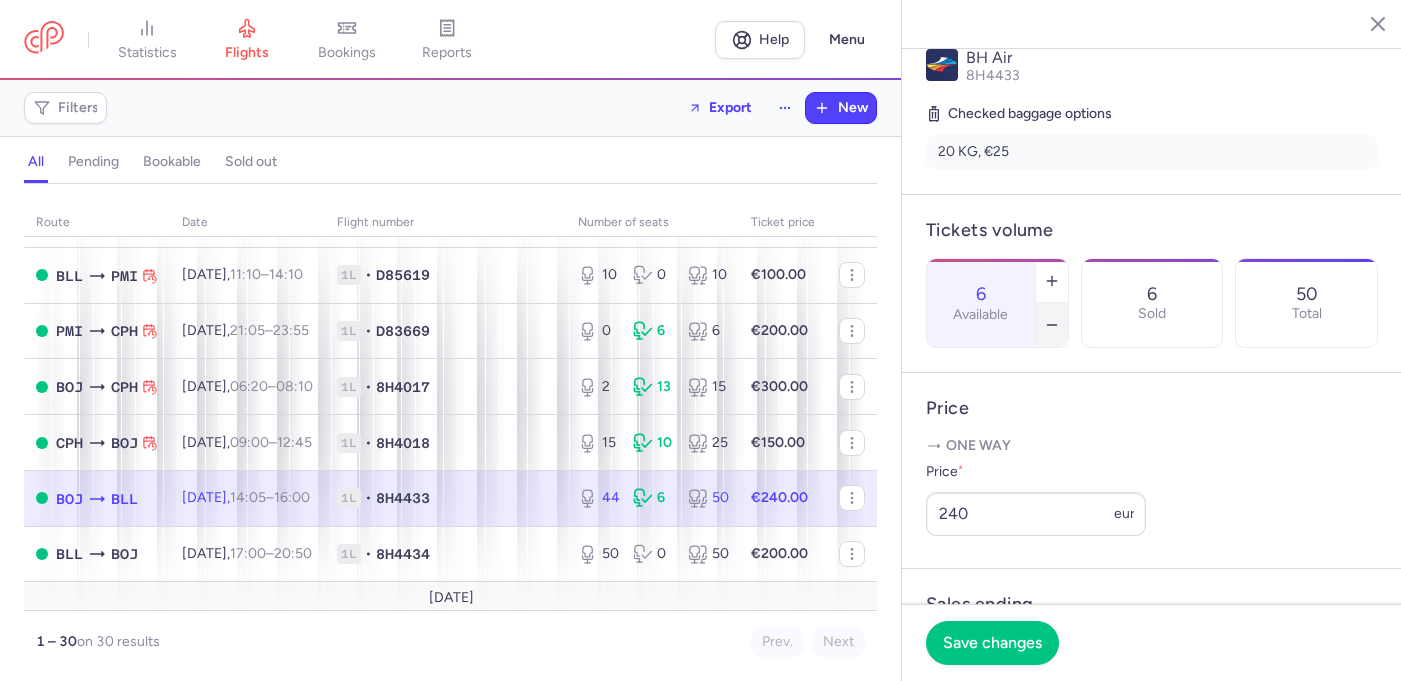 click 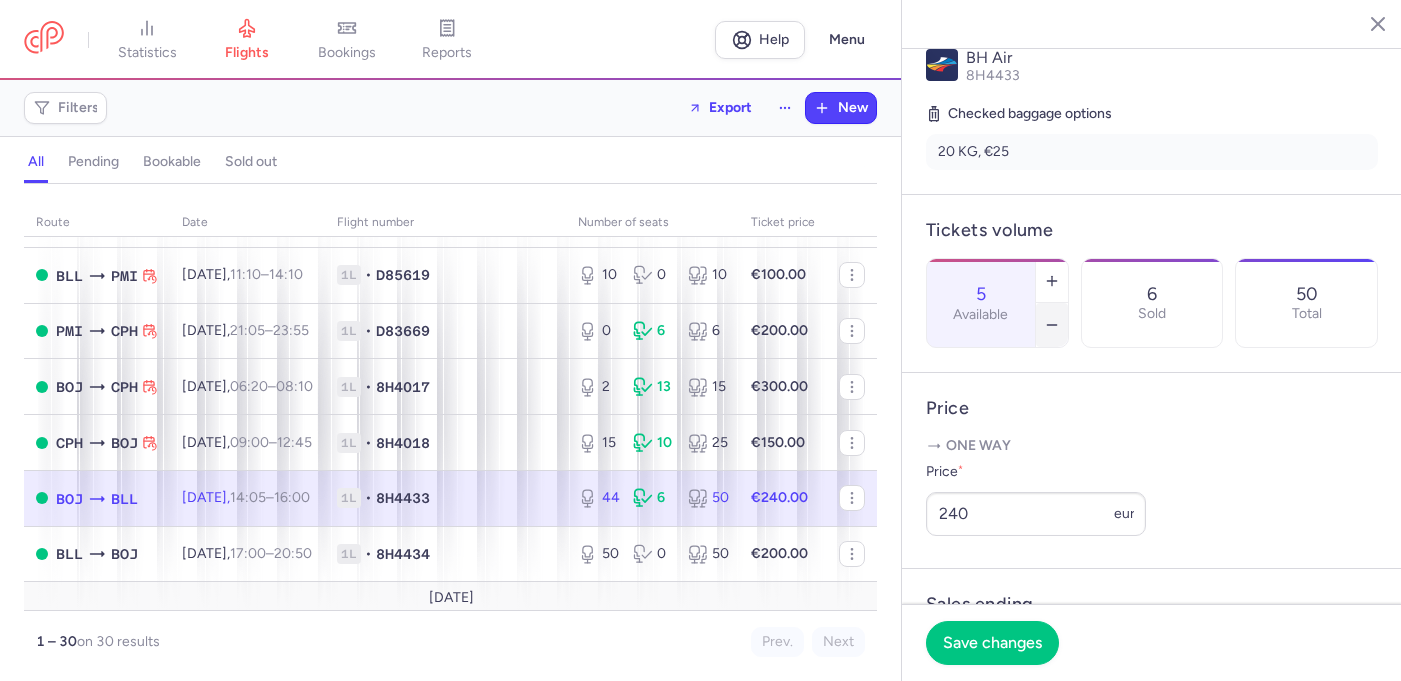 click 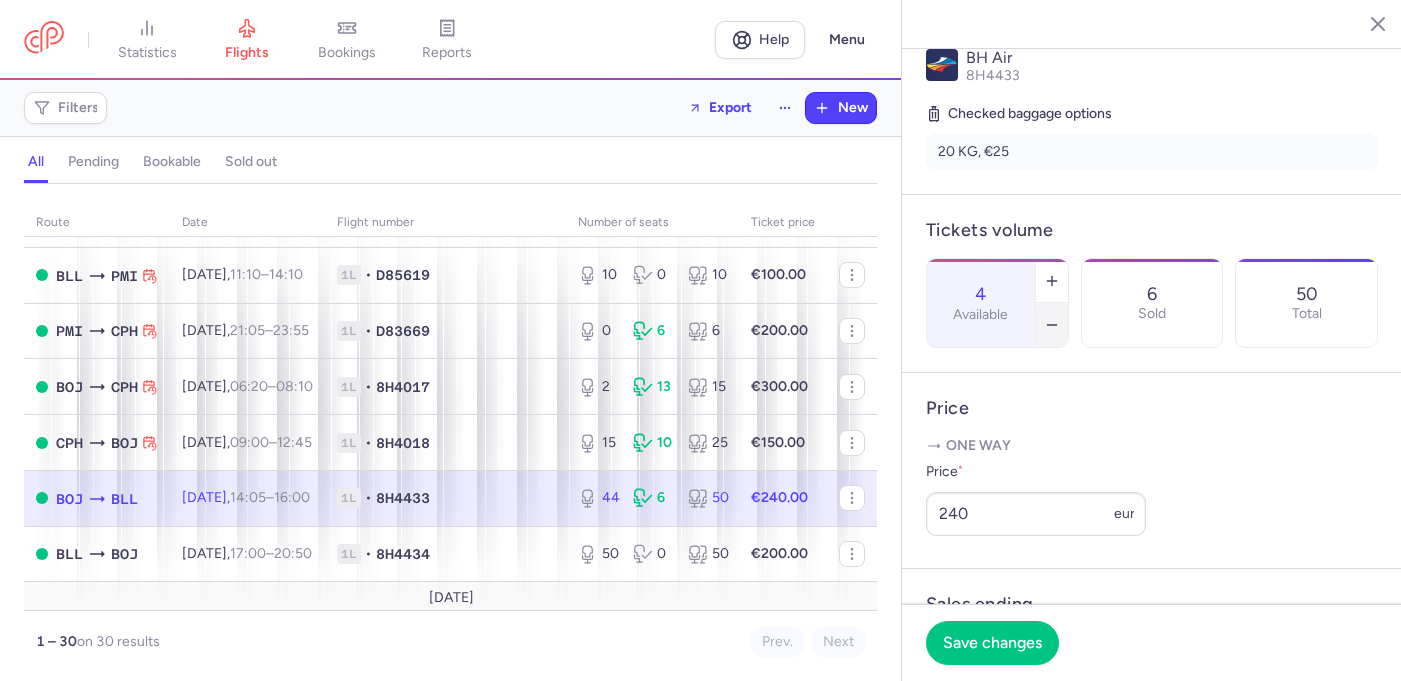 click 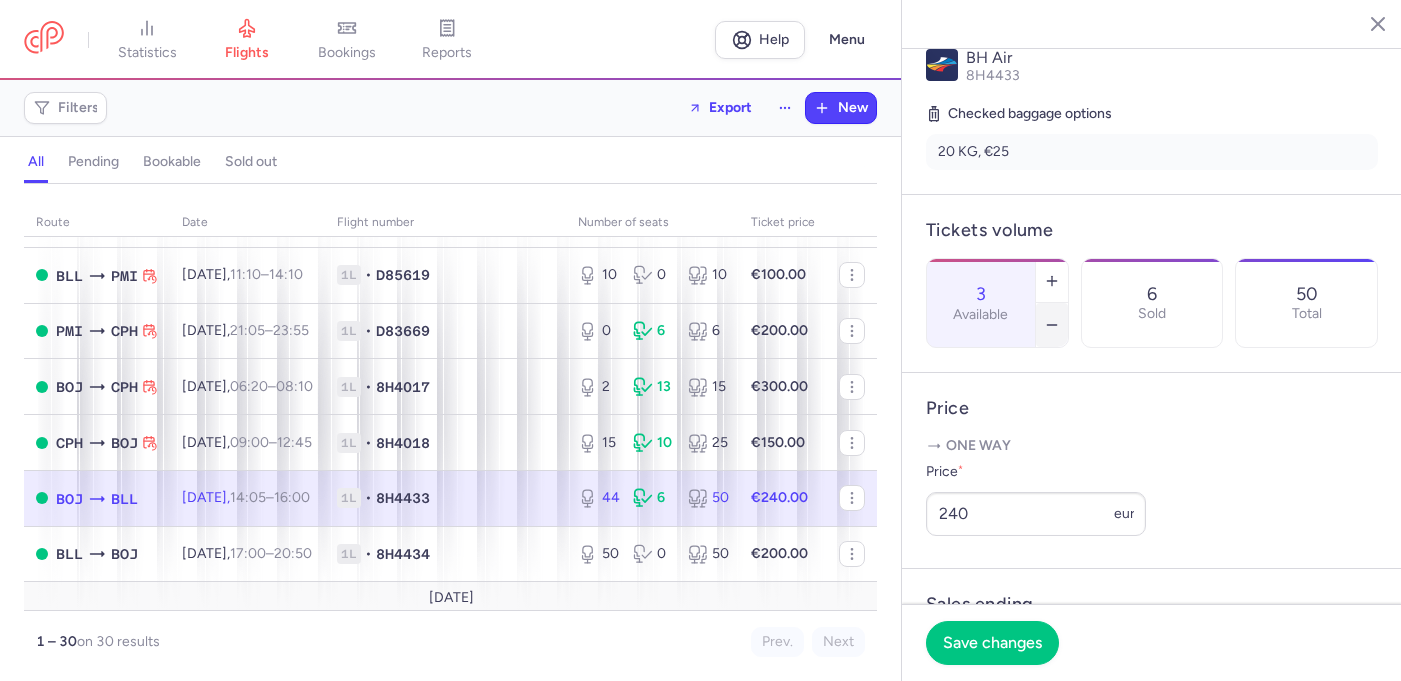 click 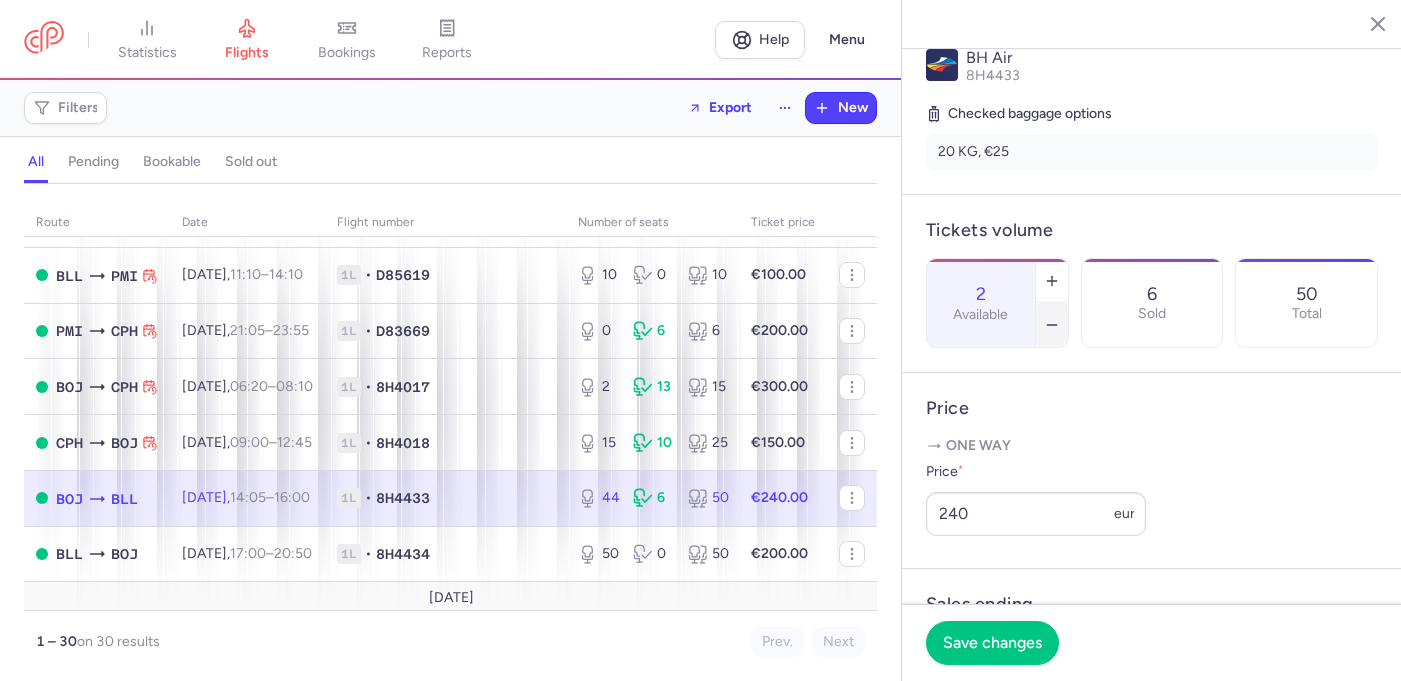 click 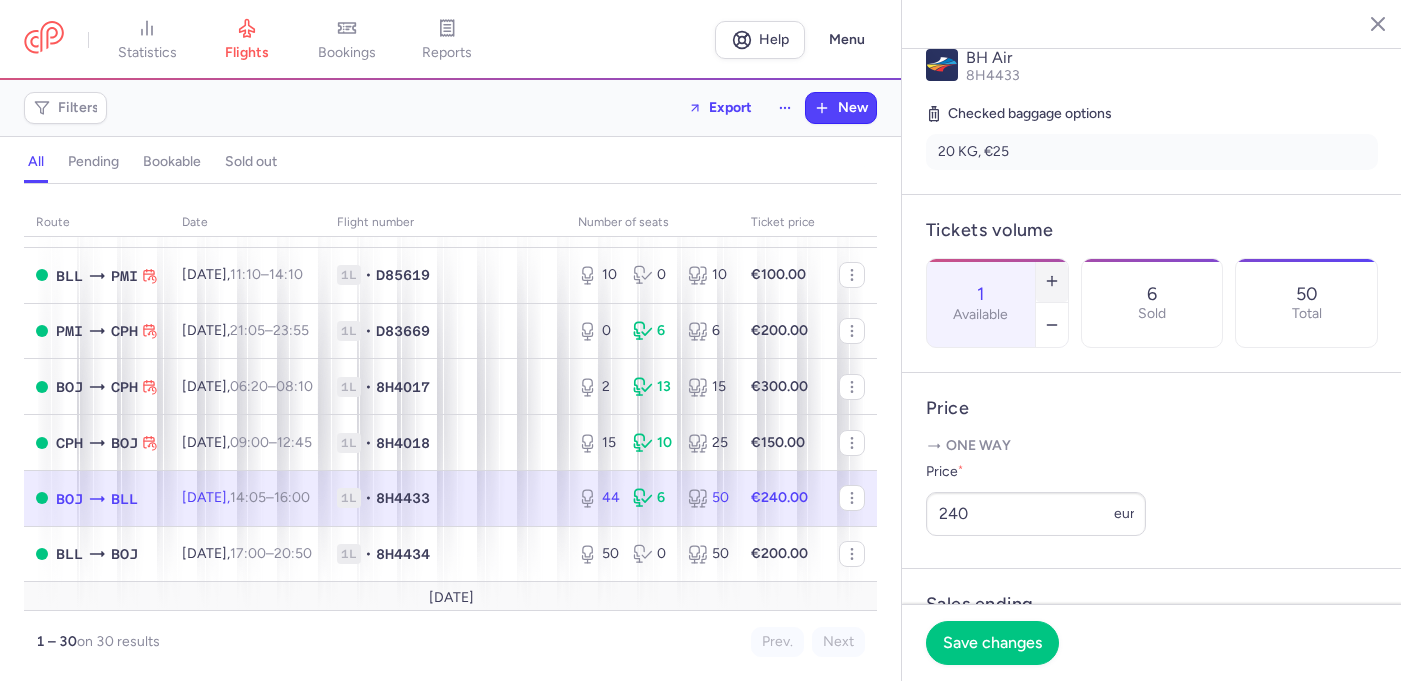click 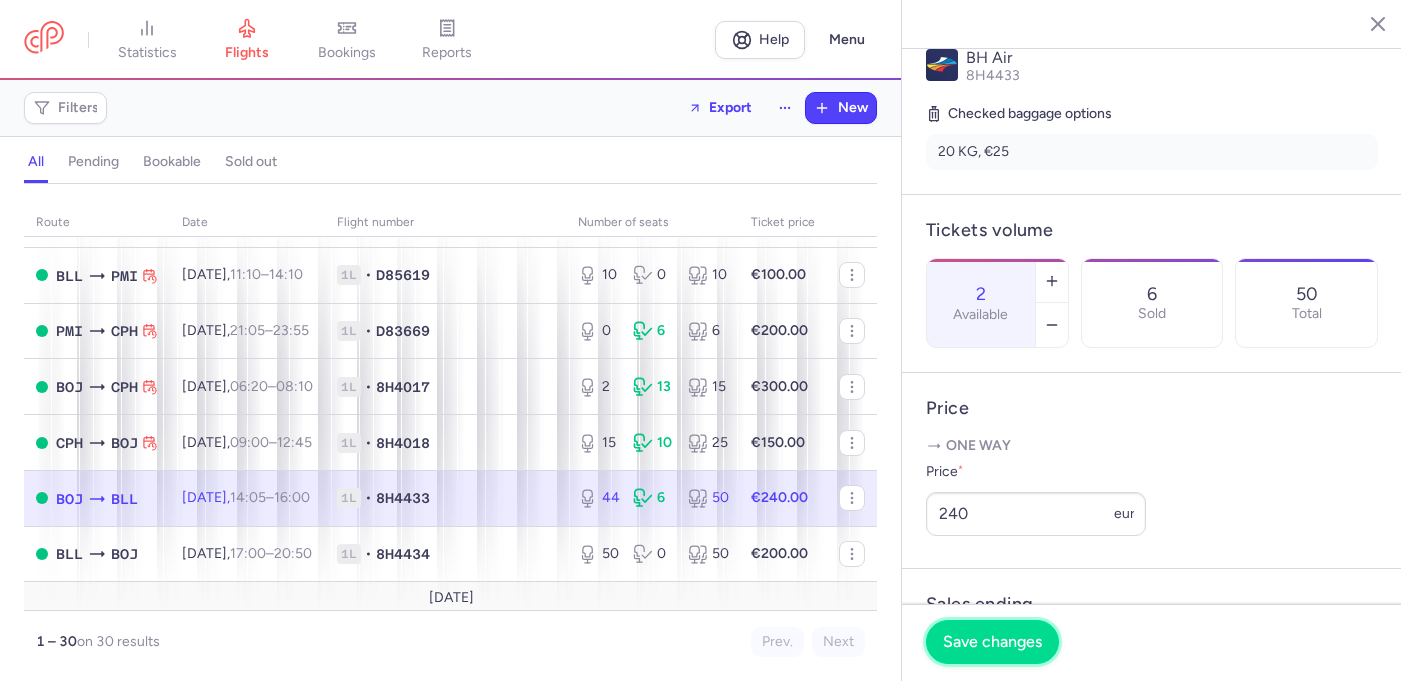 click on "Save changes" at bounding box center (992, 642) 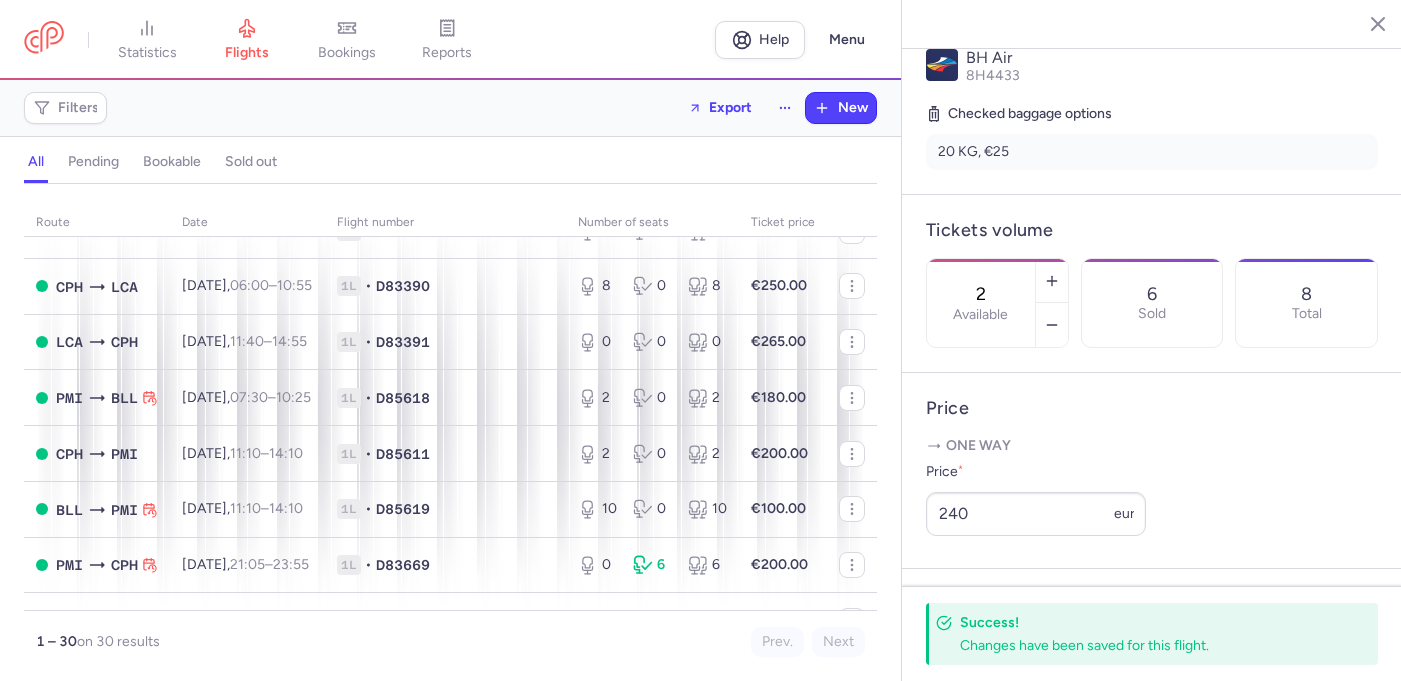 scroll, scrollTop: 344, scrollLeft: 0, axis: vertical 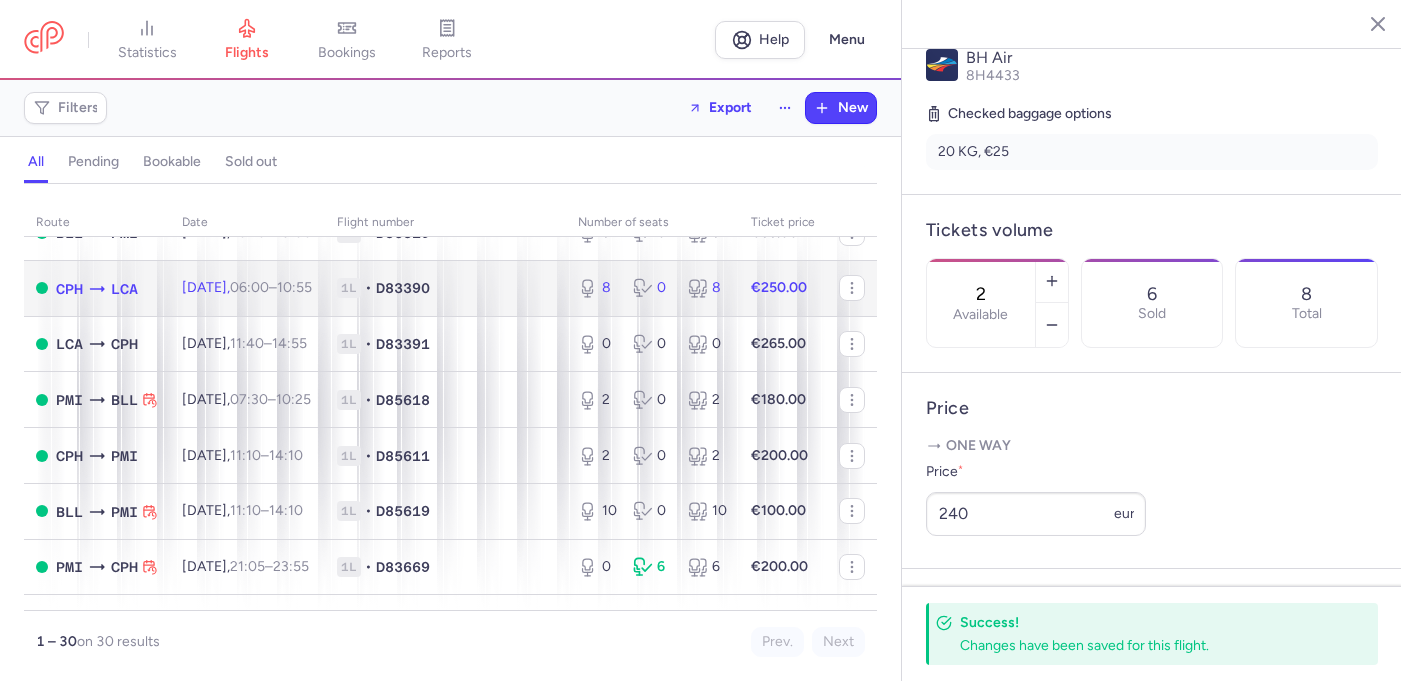 click on "1L • D83390" 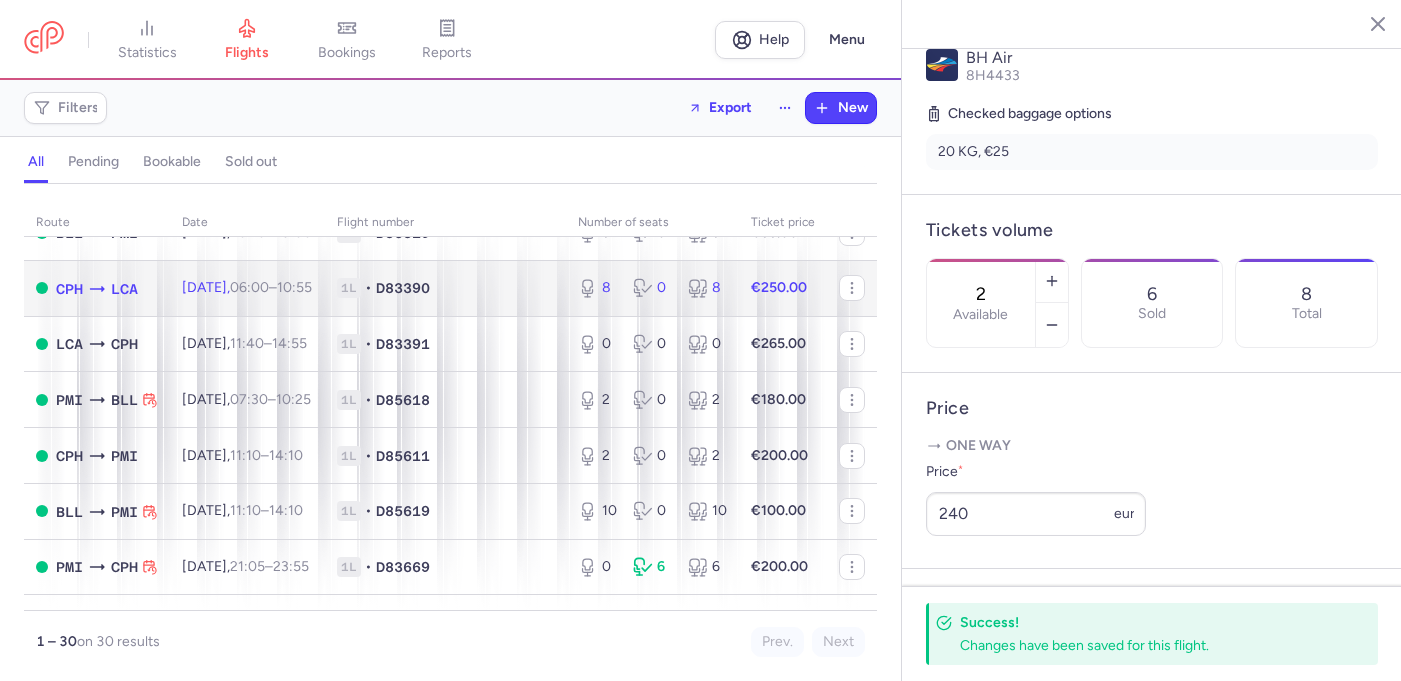 type on "8" 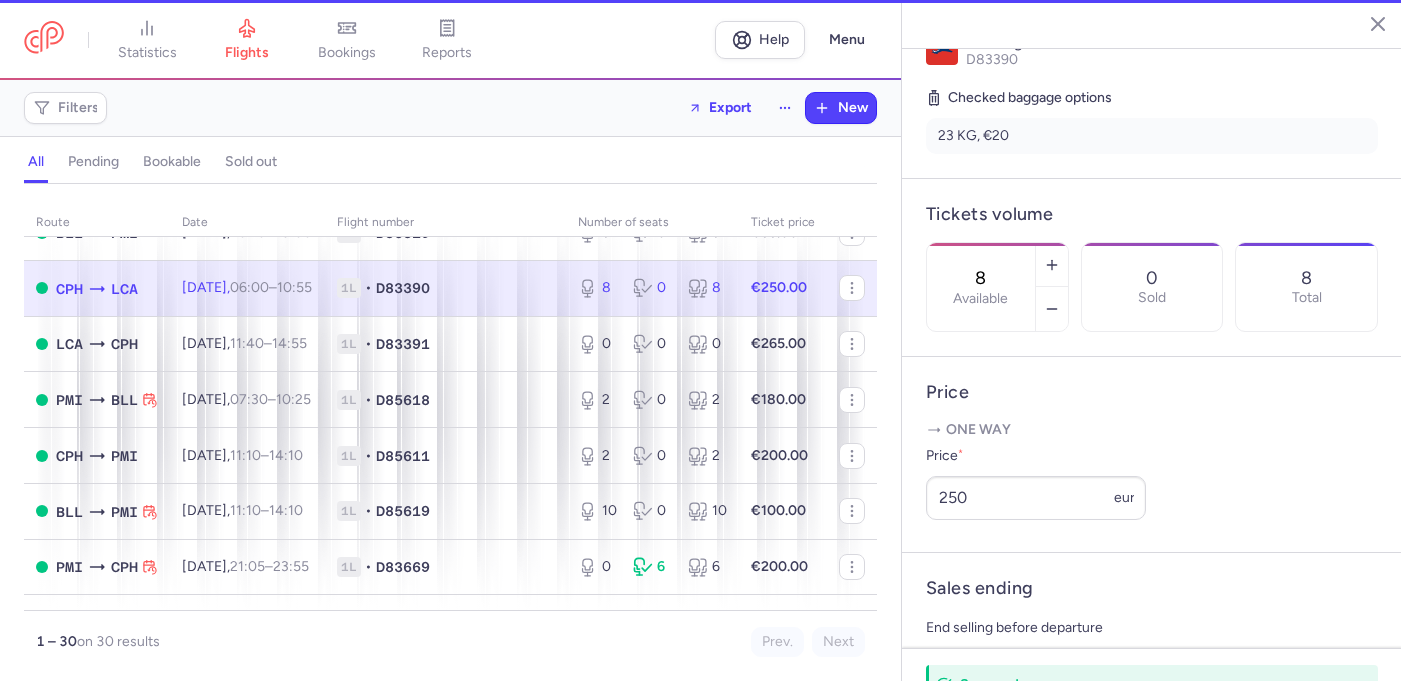 scroll, scrollTop: 423, scrollLeft: 0, axis: vertical 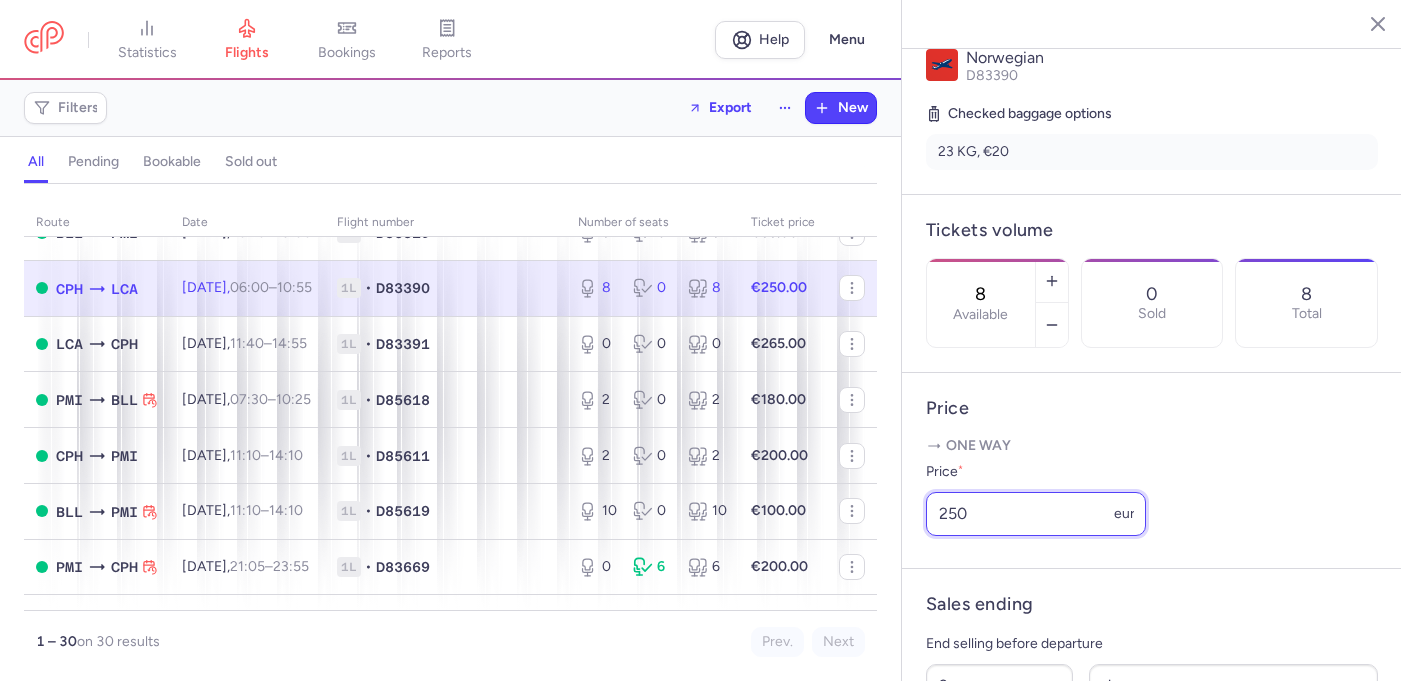 click on "250" at bounding box center [1036, 514] 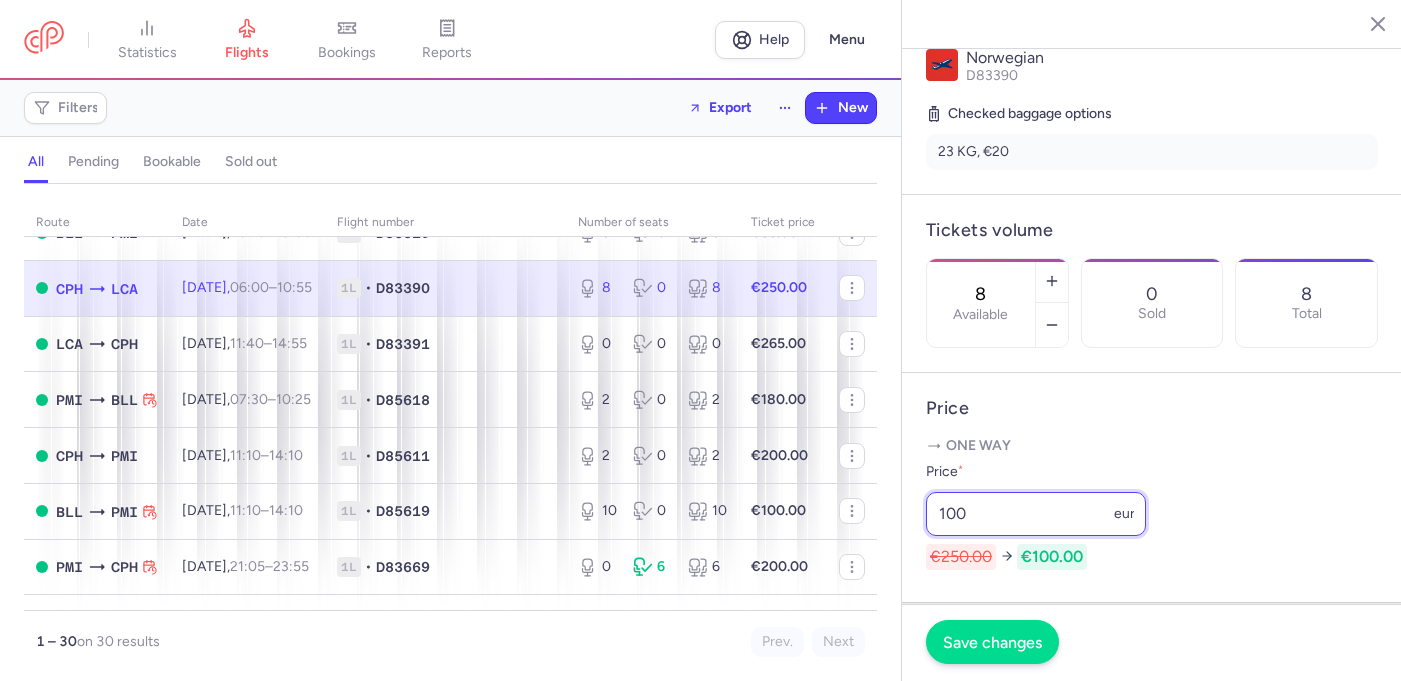 type on "100" 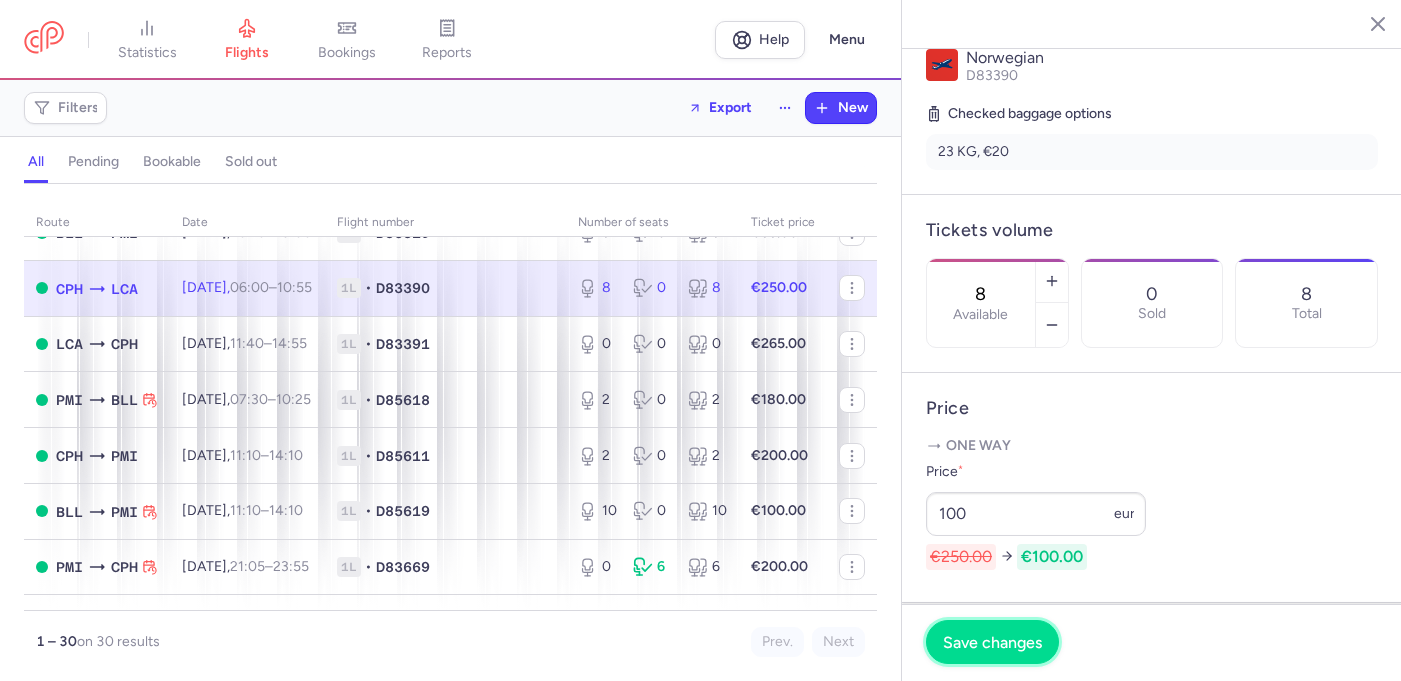 click on "Save changes" at bounding box center (992, 642) 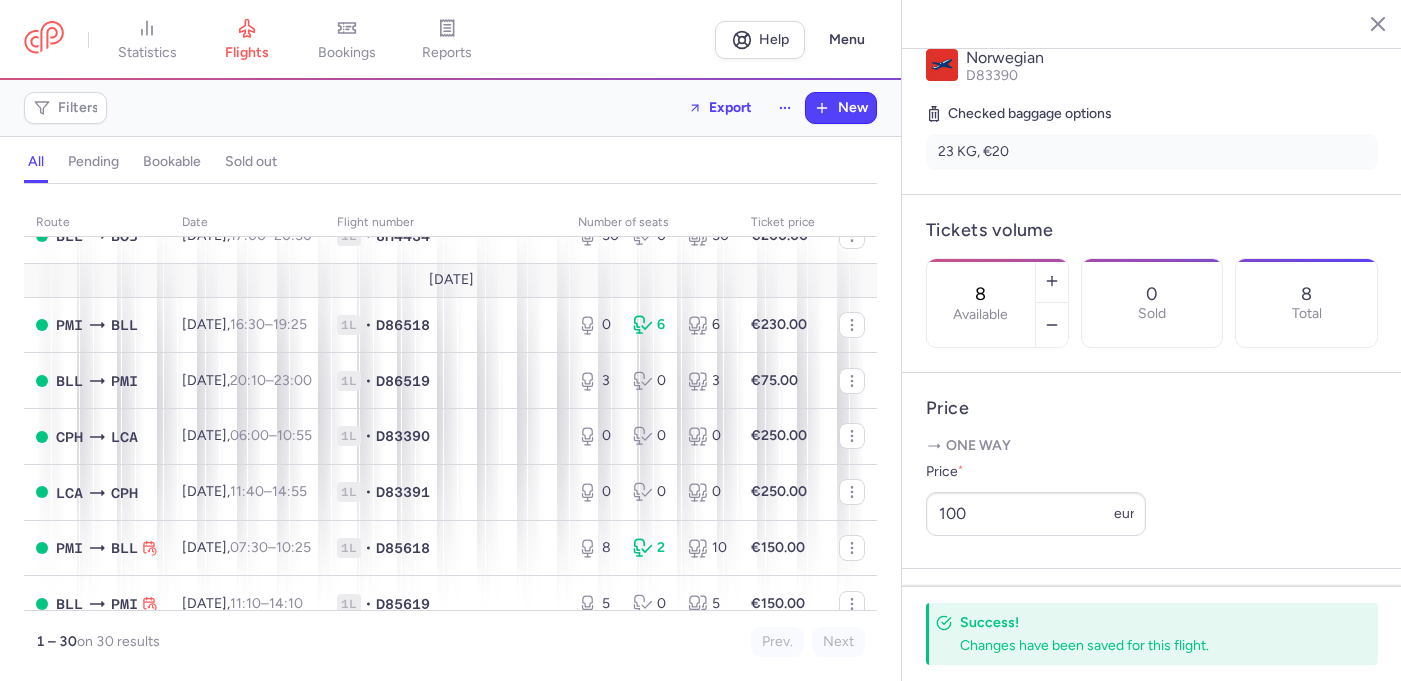 scroll, scrollTop: 895, scrollLeft: 0, axis: vertical 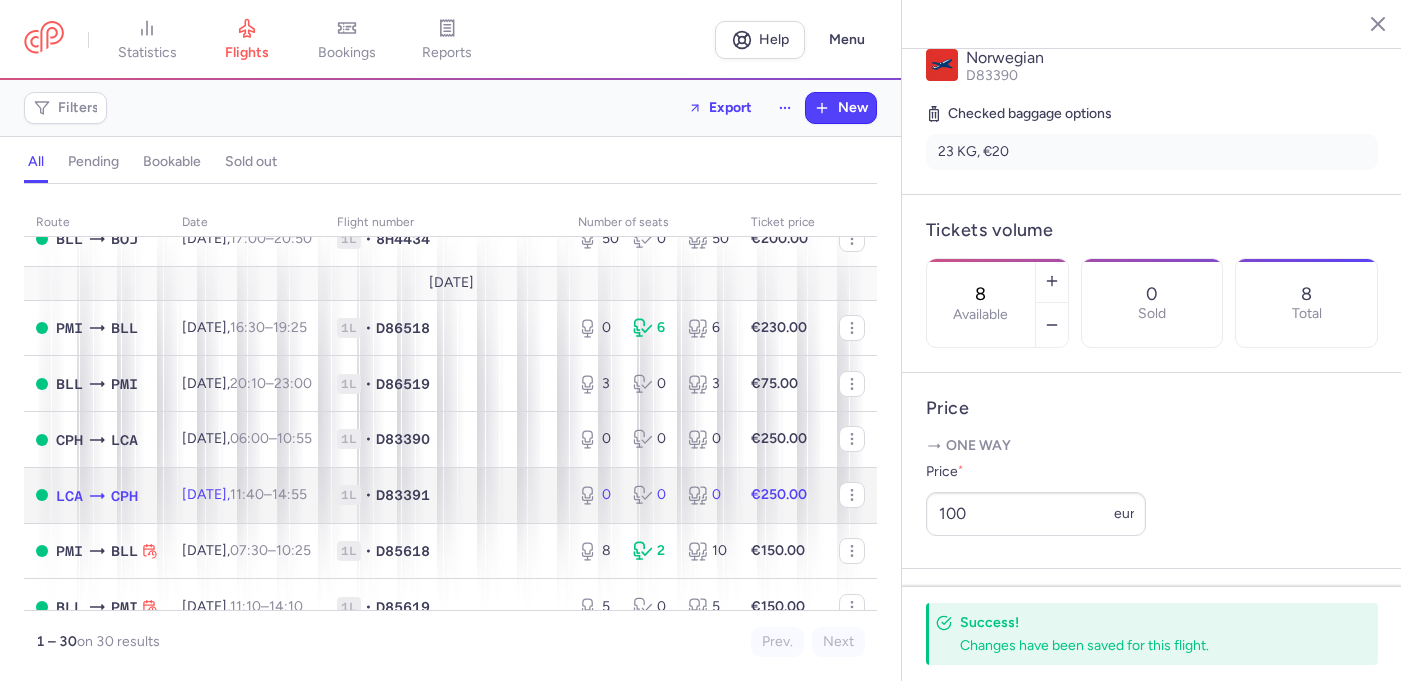 click on "1L • D83391" 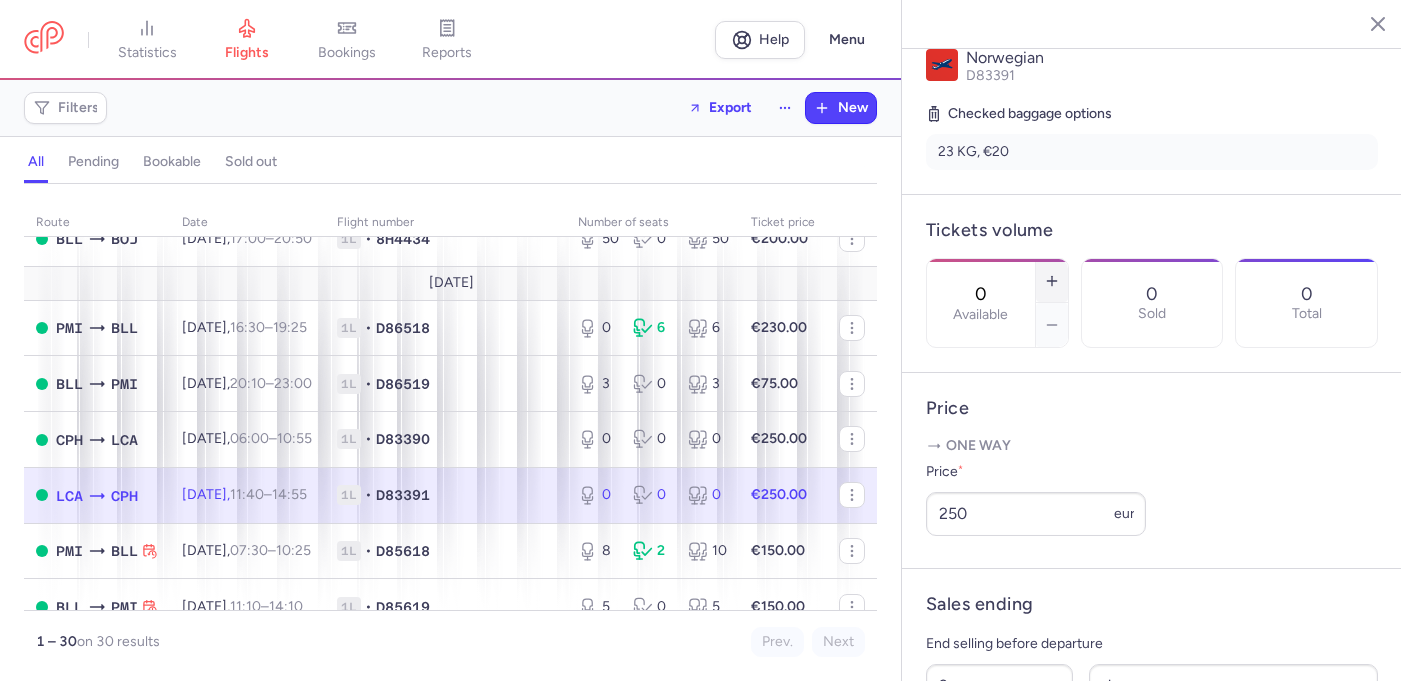 click at bounding box center (1052, 281) 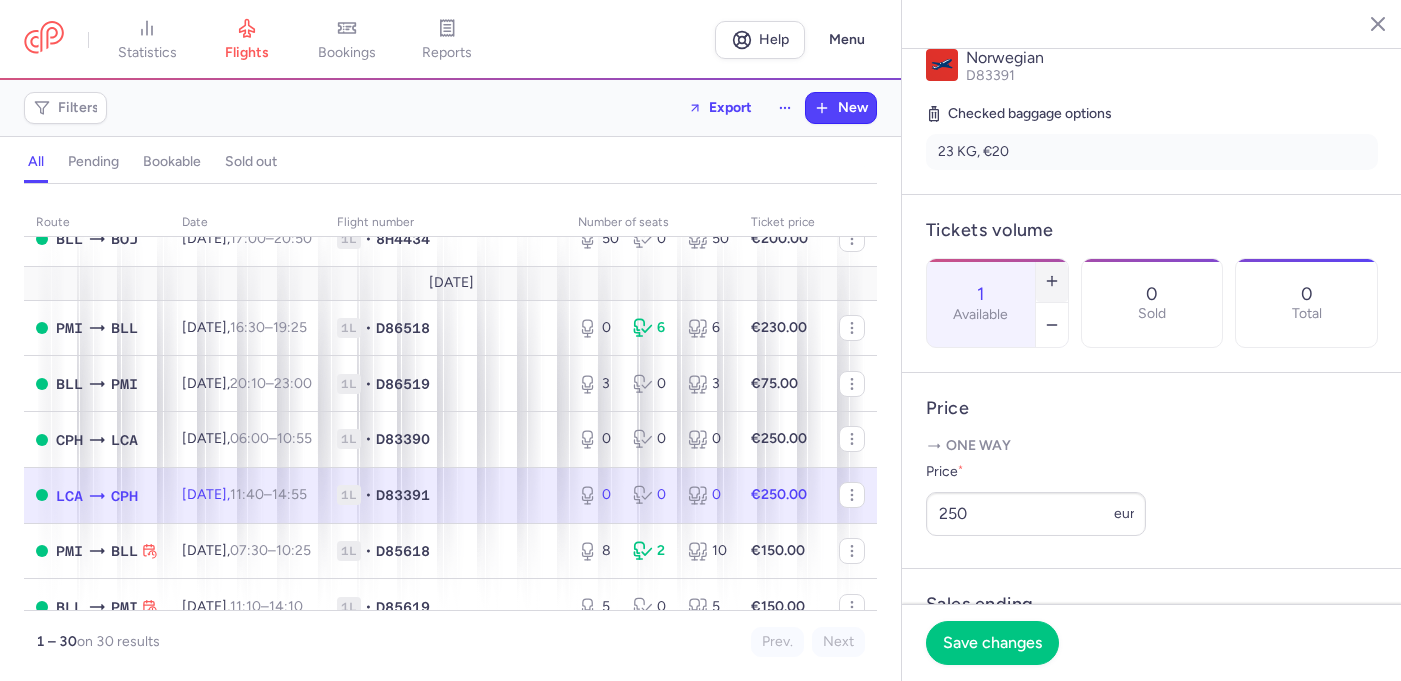 click at bounding box center [1052, 281] 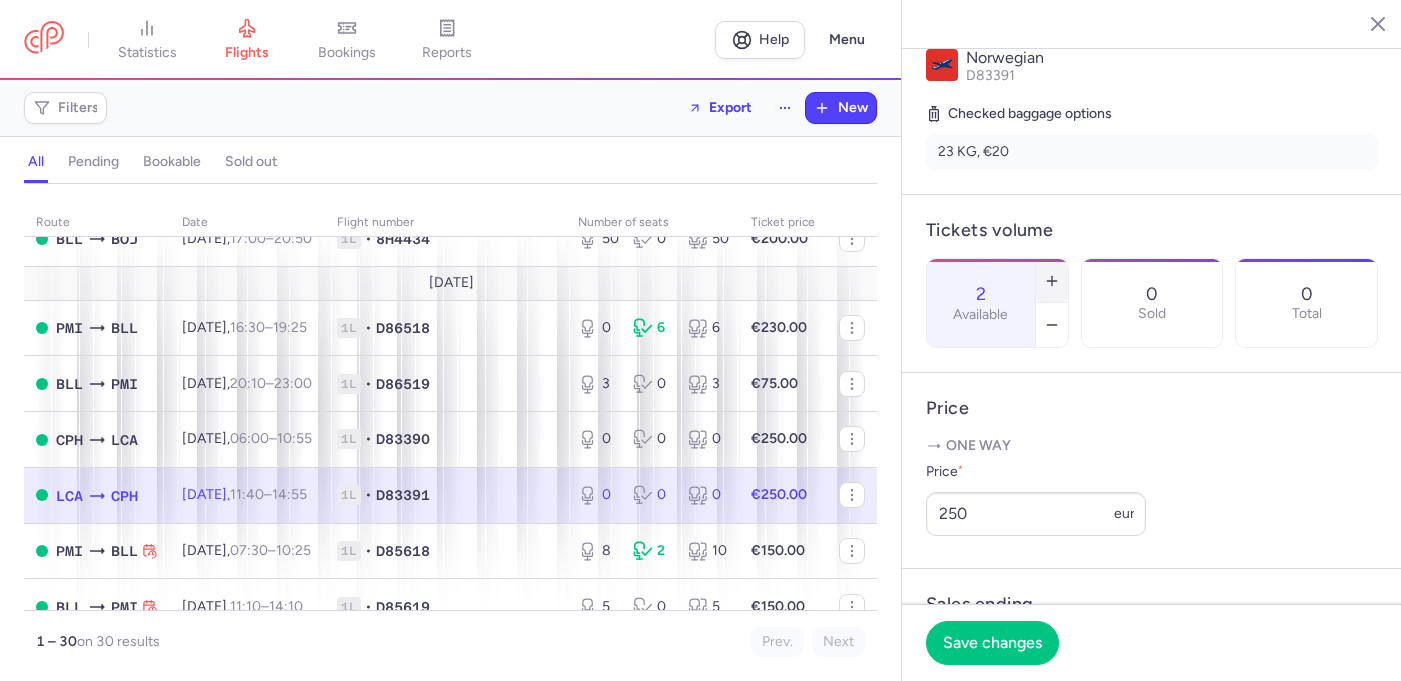 click at bounding box center (1052, 281) 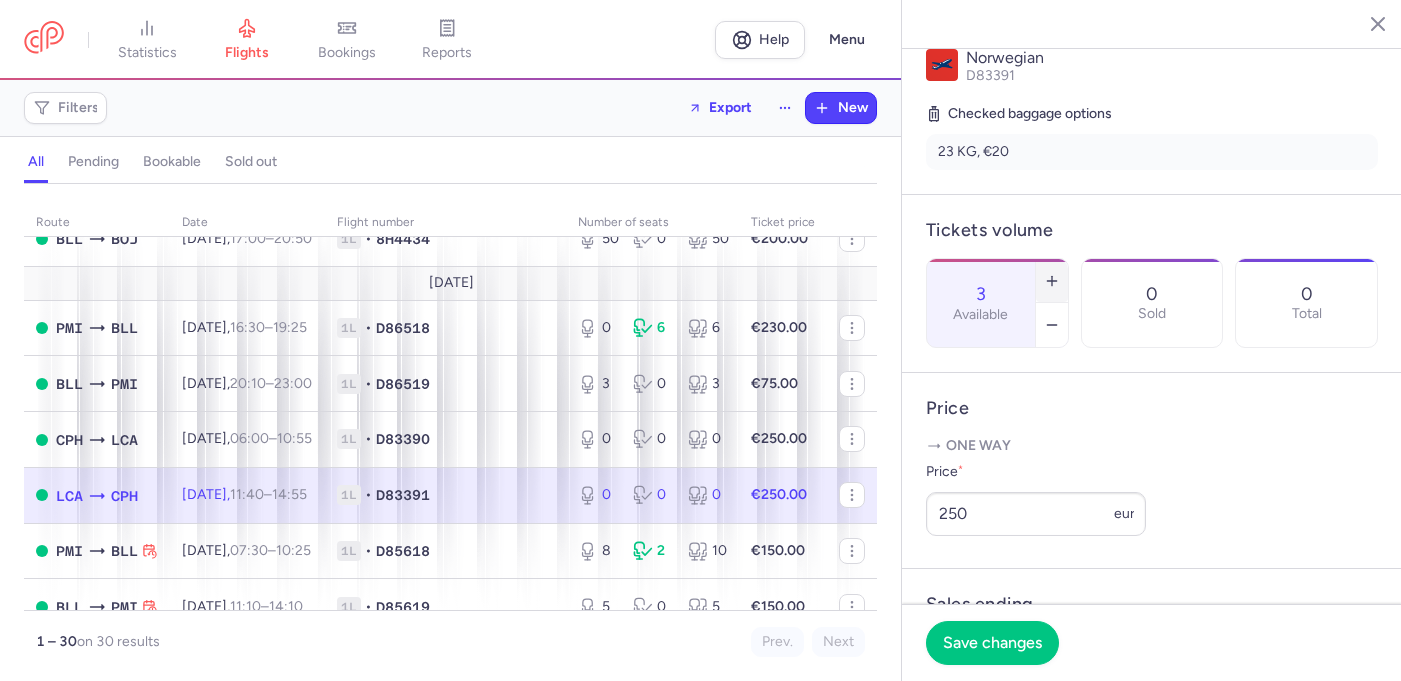 click at bounding box center (1052, 281) 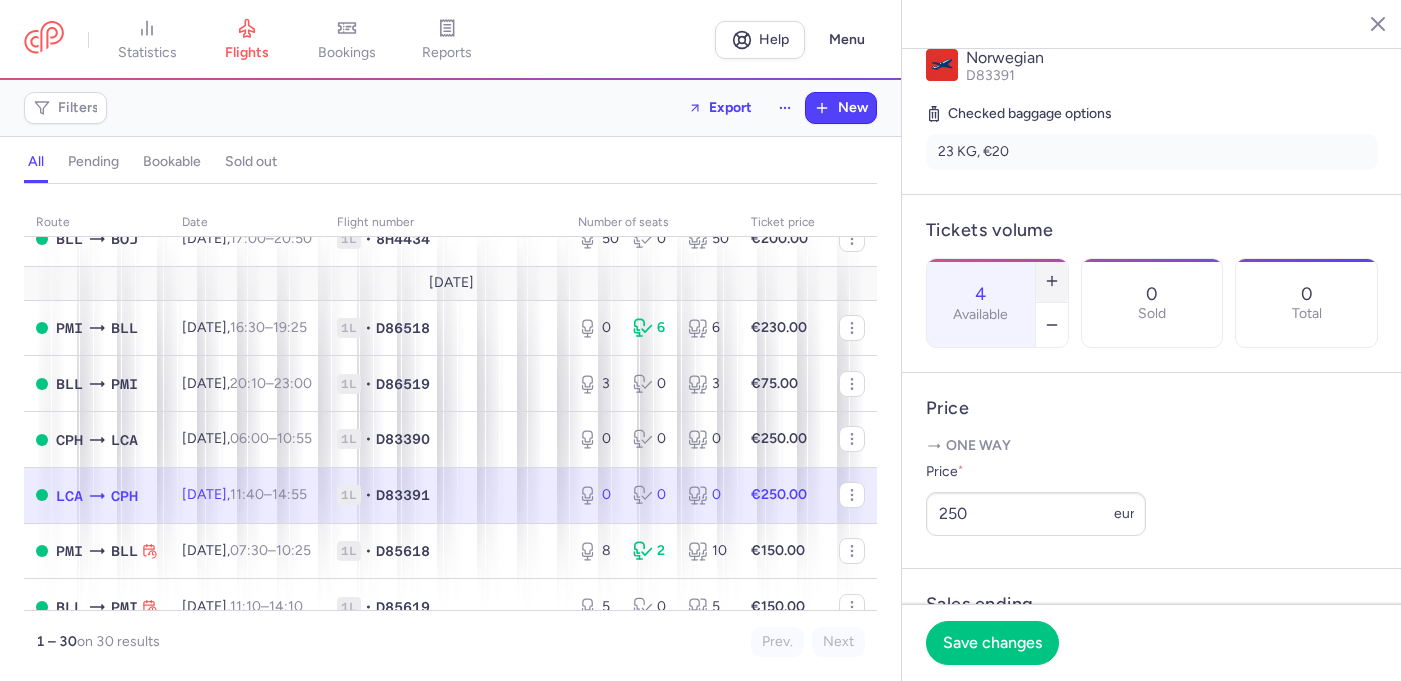 click at bounding box center [1052, 281] 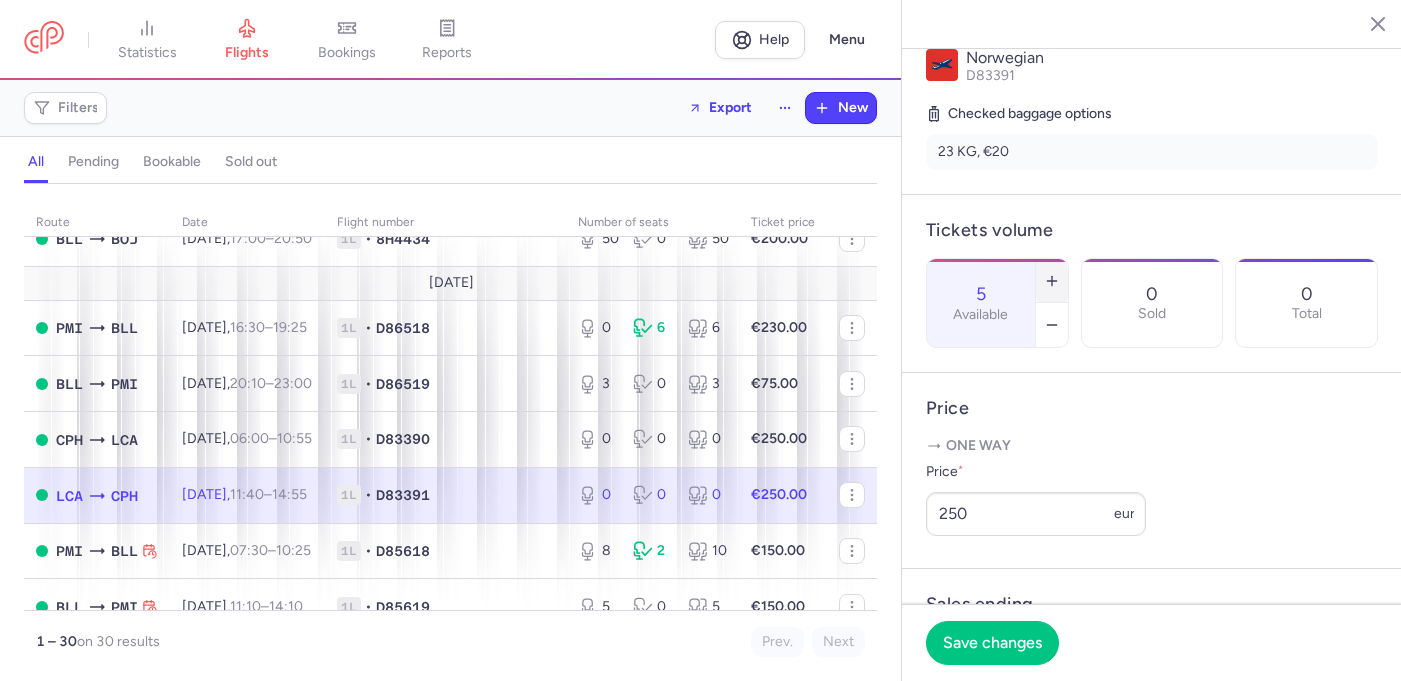 click at bounding box center [1052, 281] 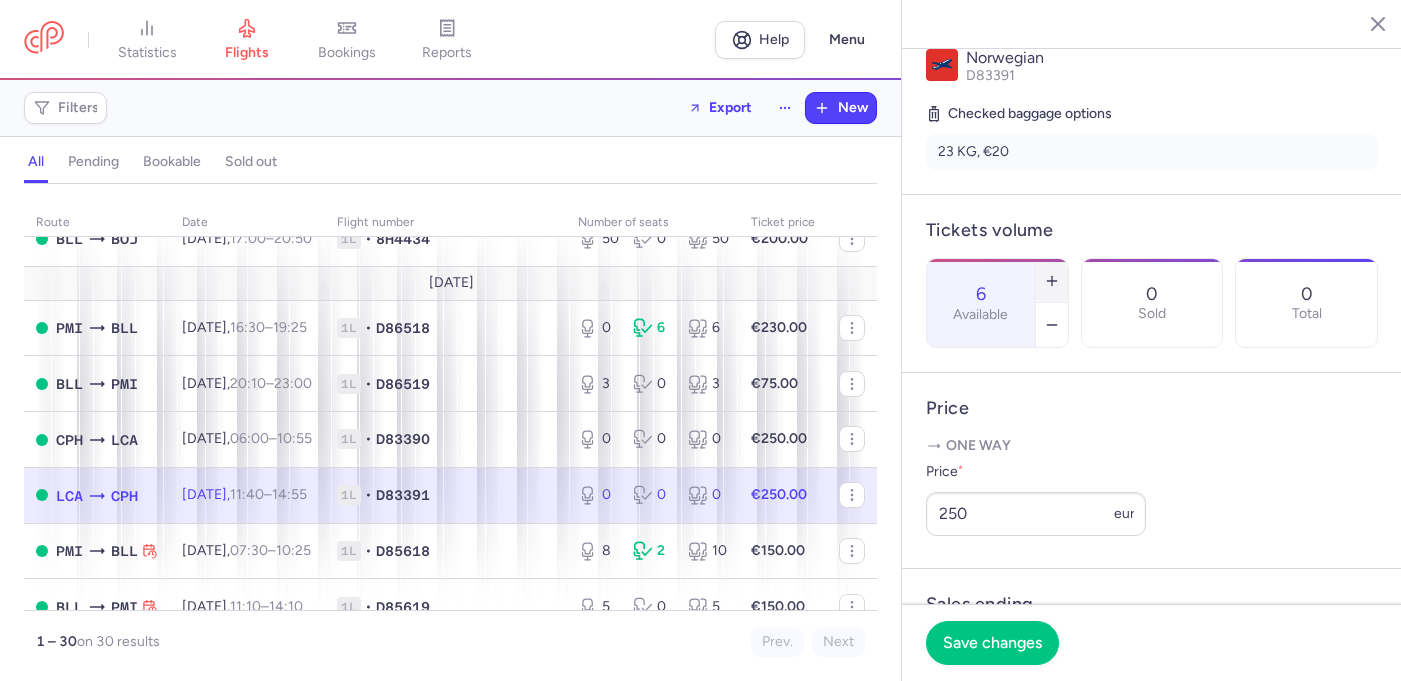 click at bounding box center [1052, 281] 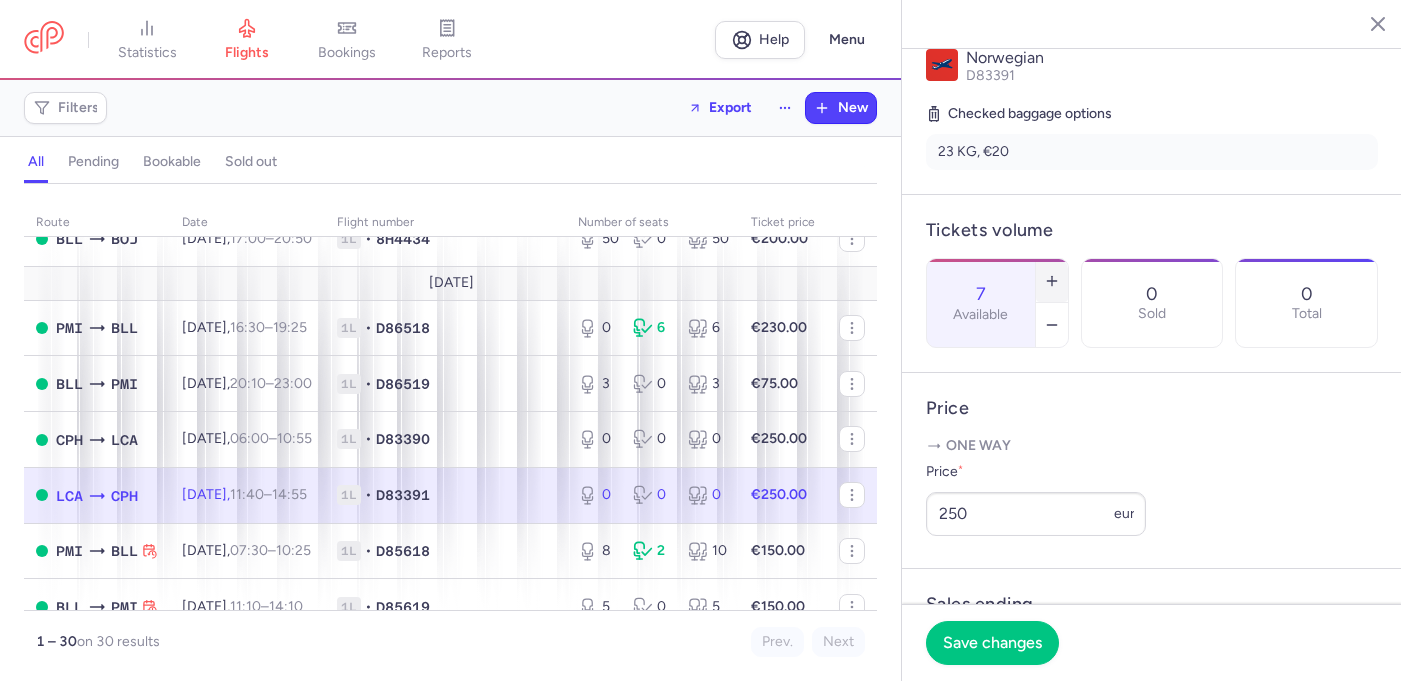 click at bounding box center (1052, 281) 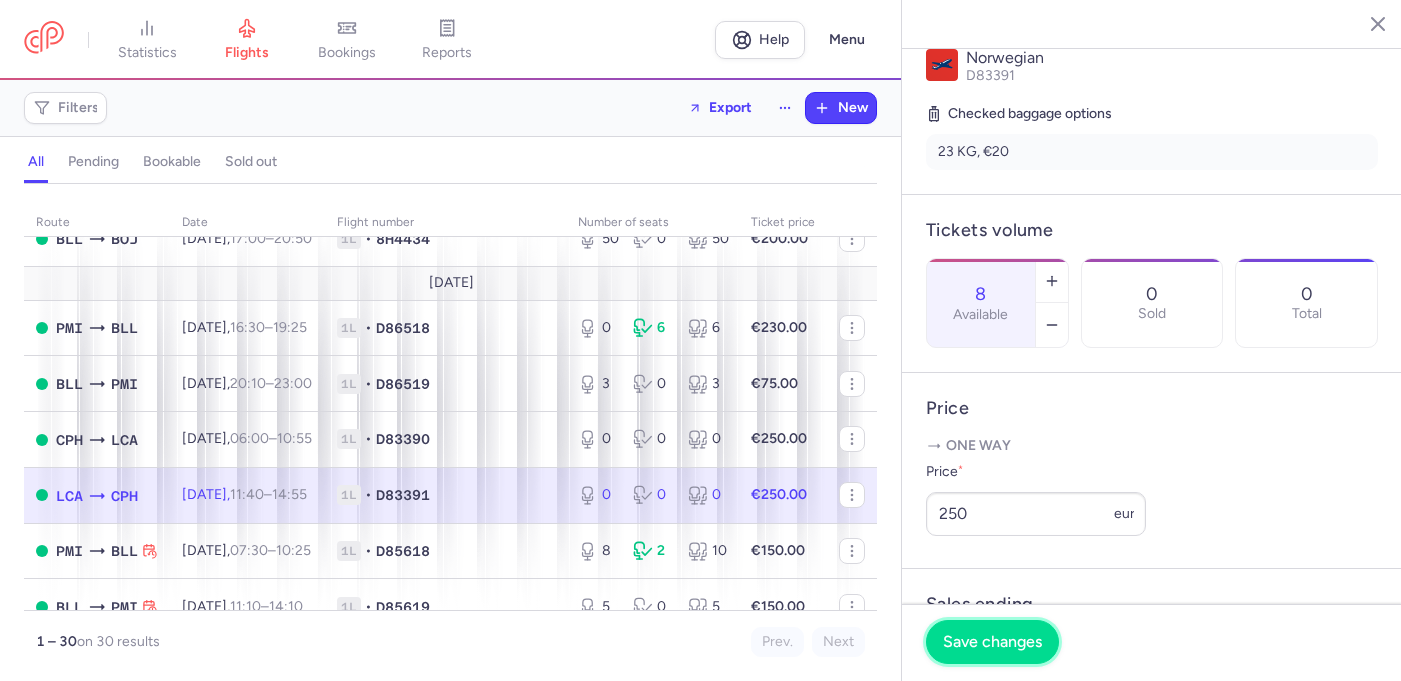 click on "Save changes" at bounding box center [992, 642] 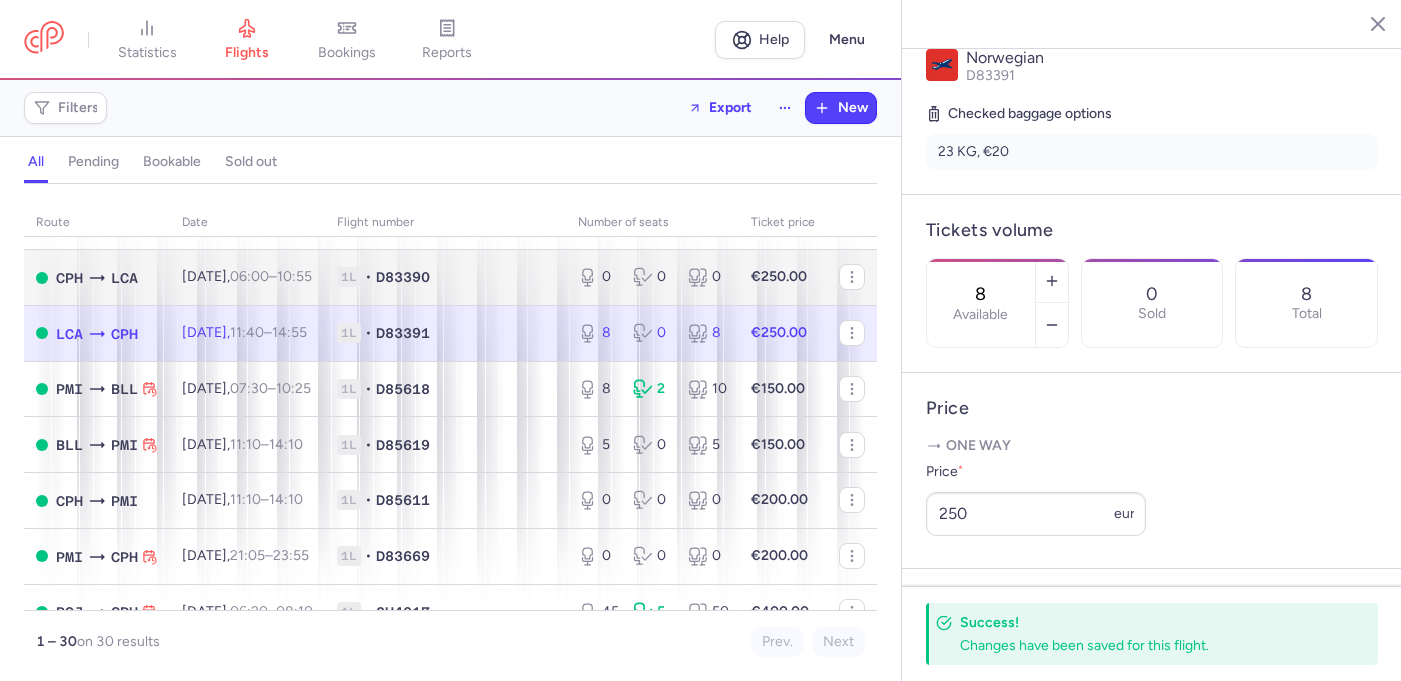 scroll, scrollTop: 1103, scrollLeft: 0, axis: vertical 